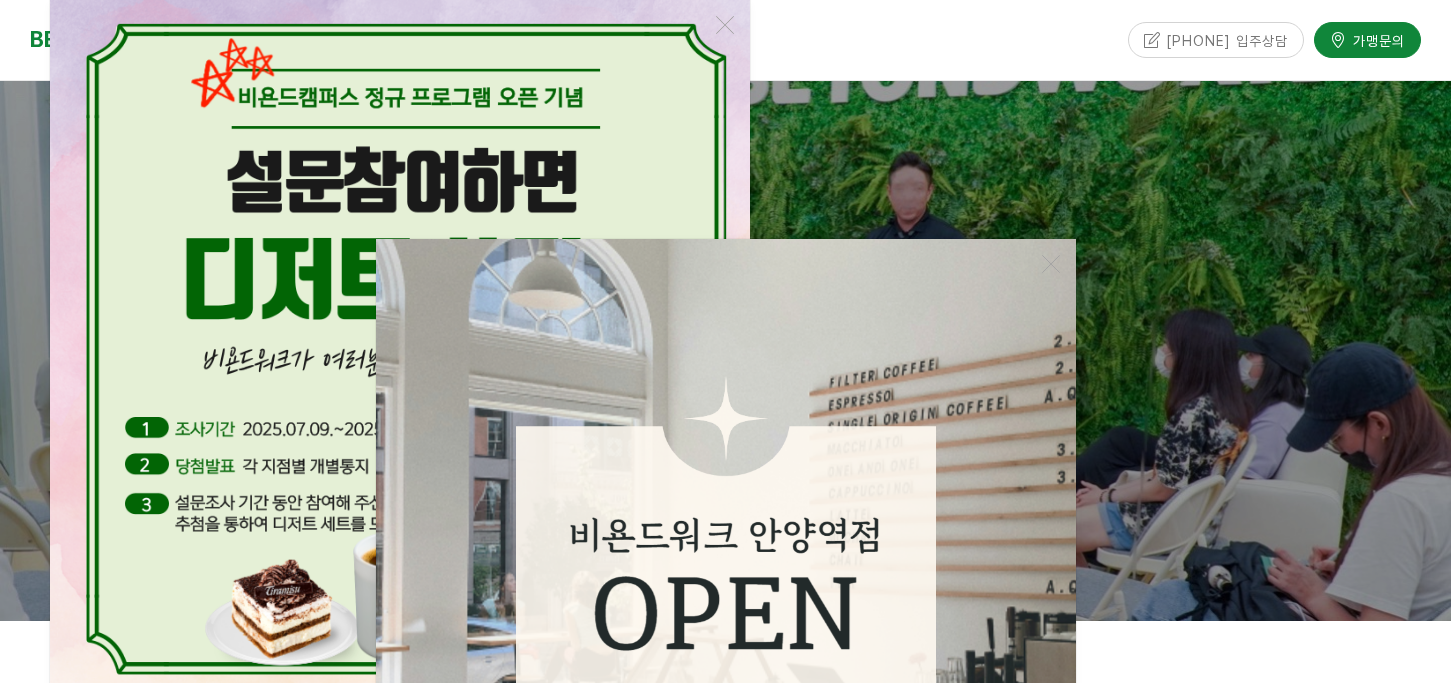 scroll, scrollTop: 0, scrollLeft: 0, axis: both 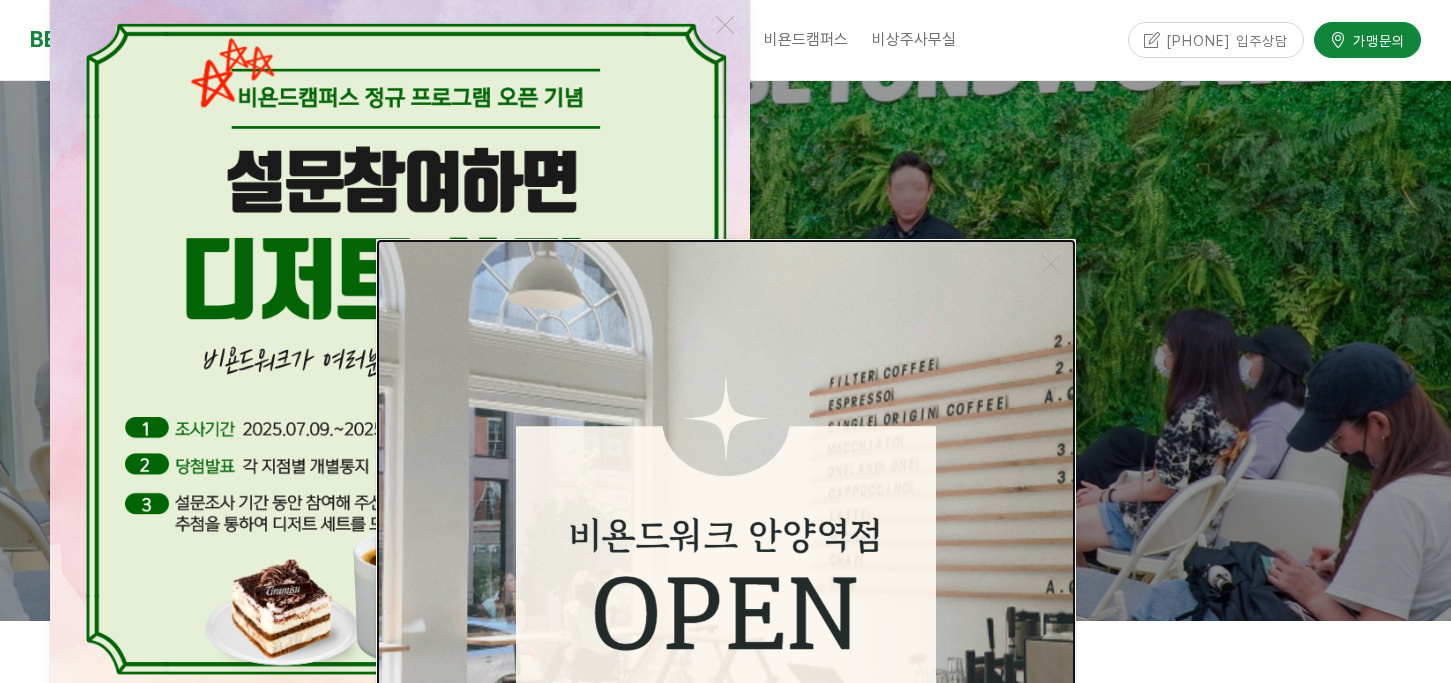 click at bounding box center [726, 589] 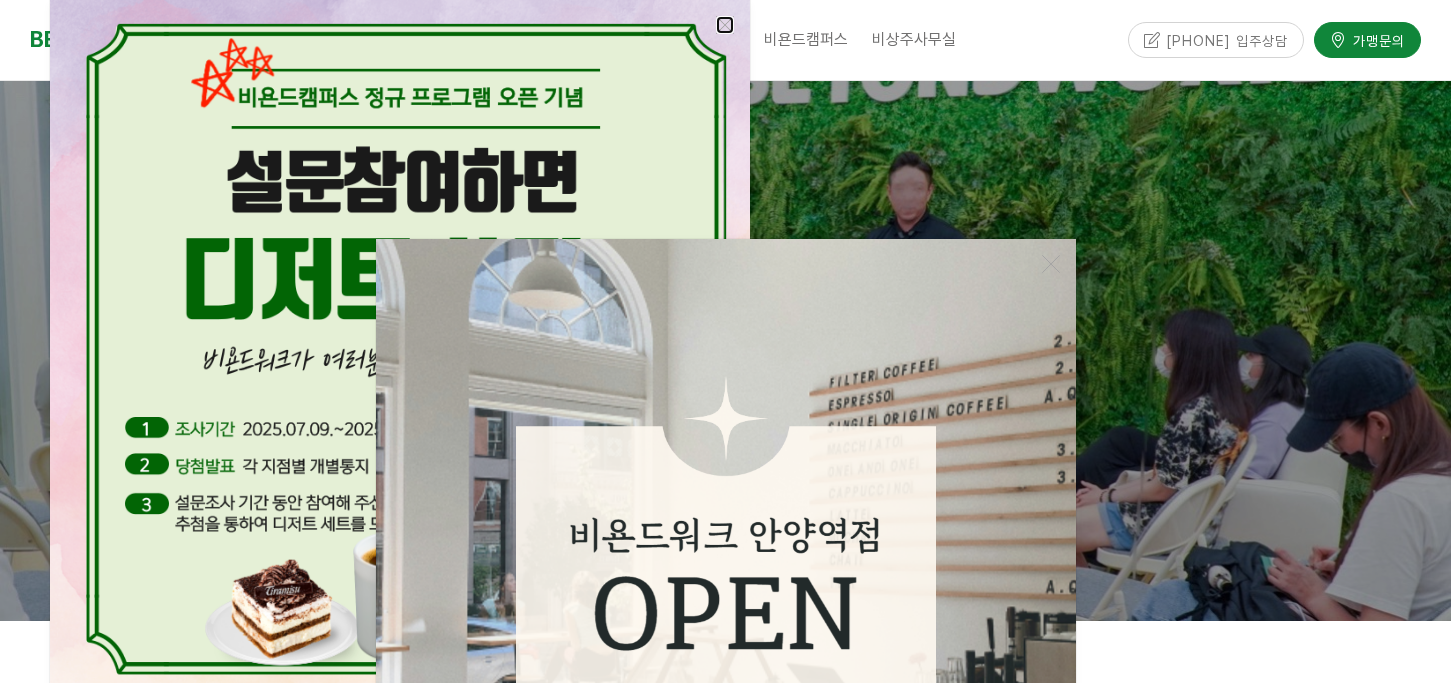 click at bounding box center [725, 25] 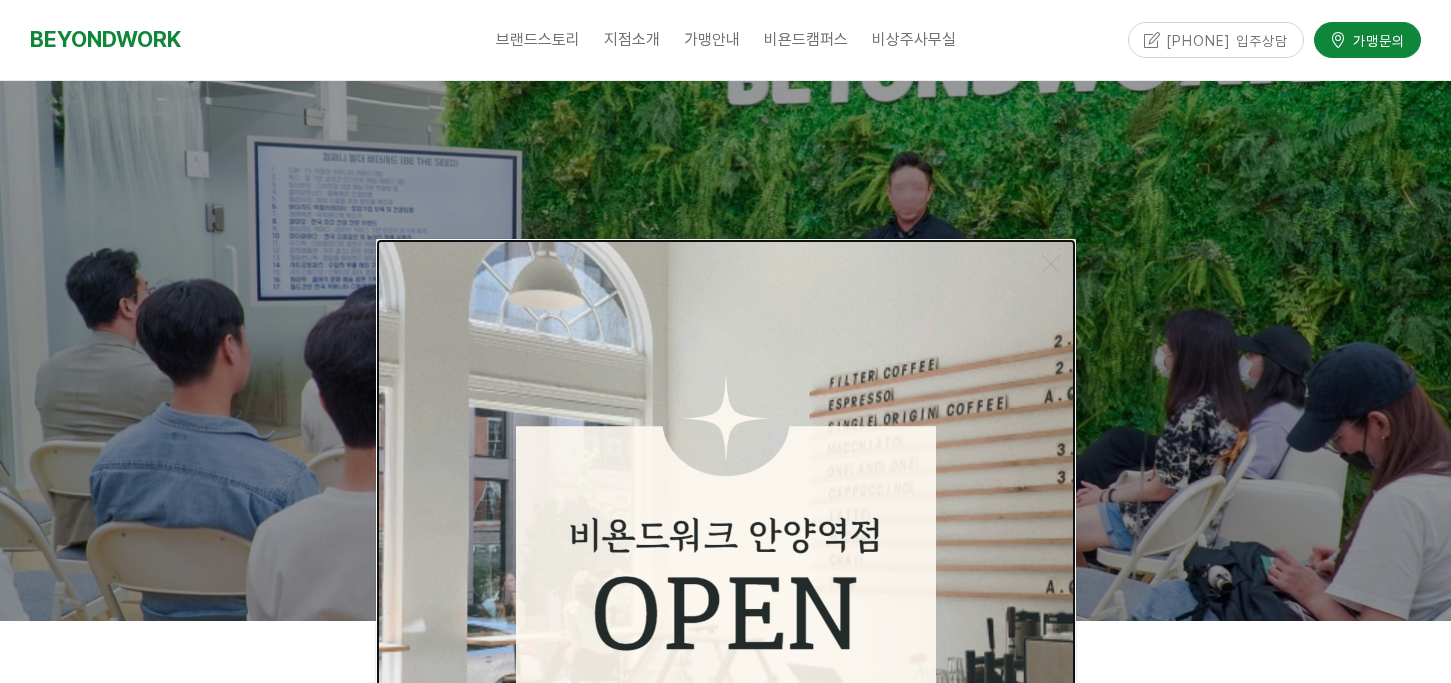 click at bounding box center [726, 589] 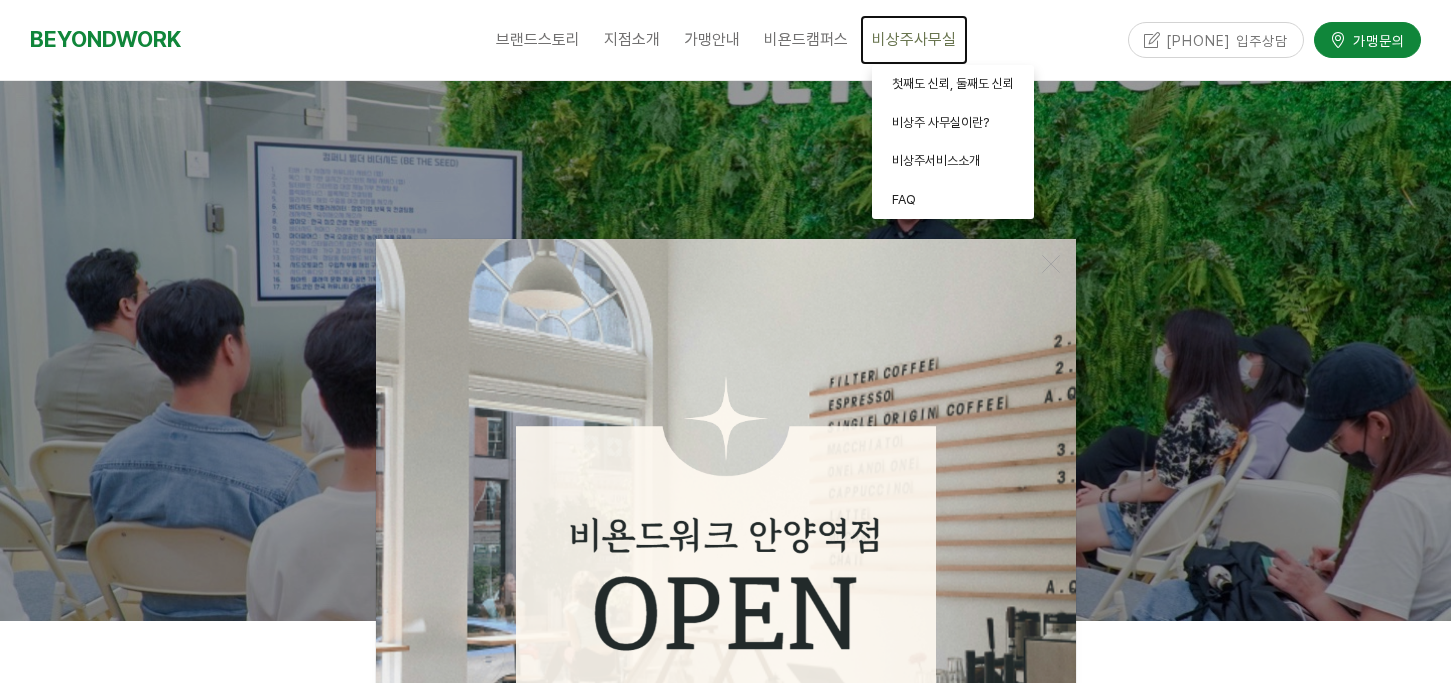 click on "비상주사무실" at bounding box center (914, 39) 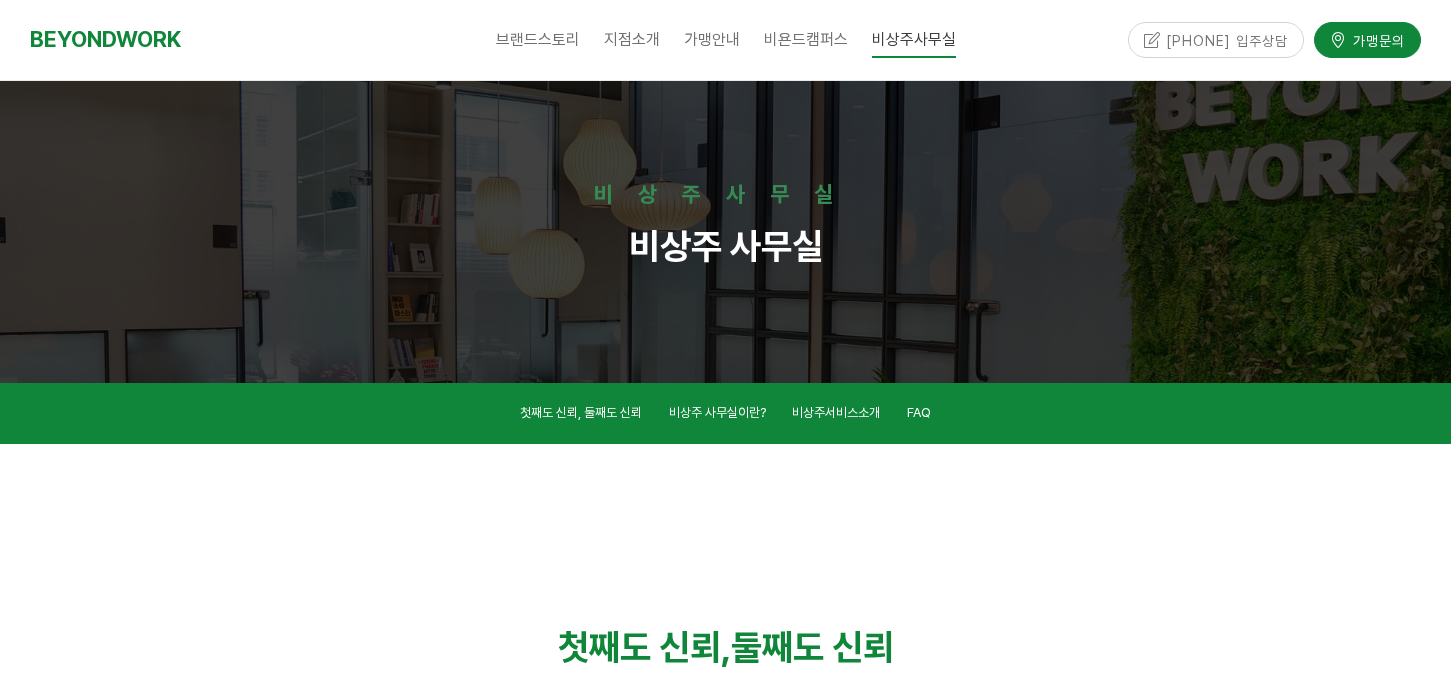 scroll, scrollTop: 404, scrollLeft: 0, axis: vertical 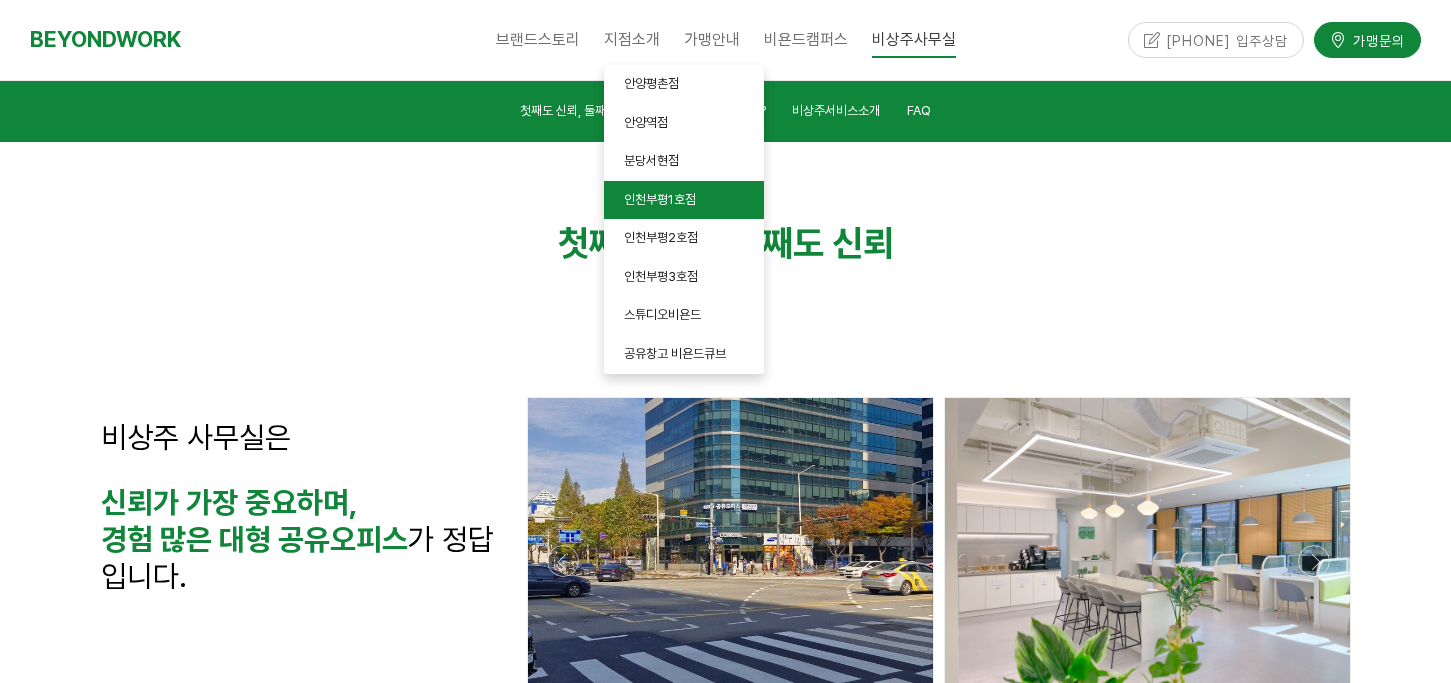 click on "인천부평1호점" at bounding box center (684, 200) 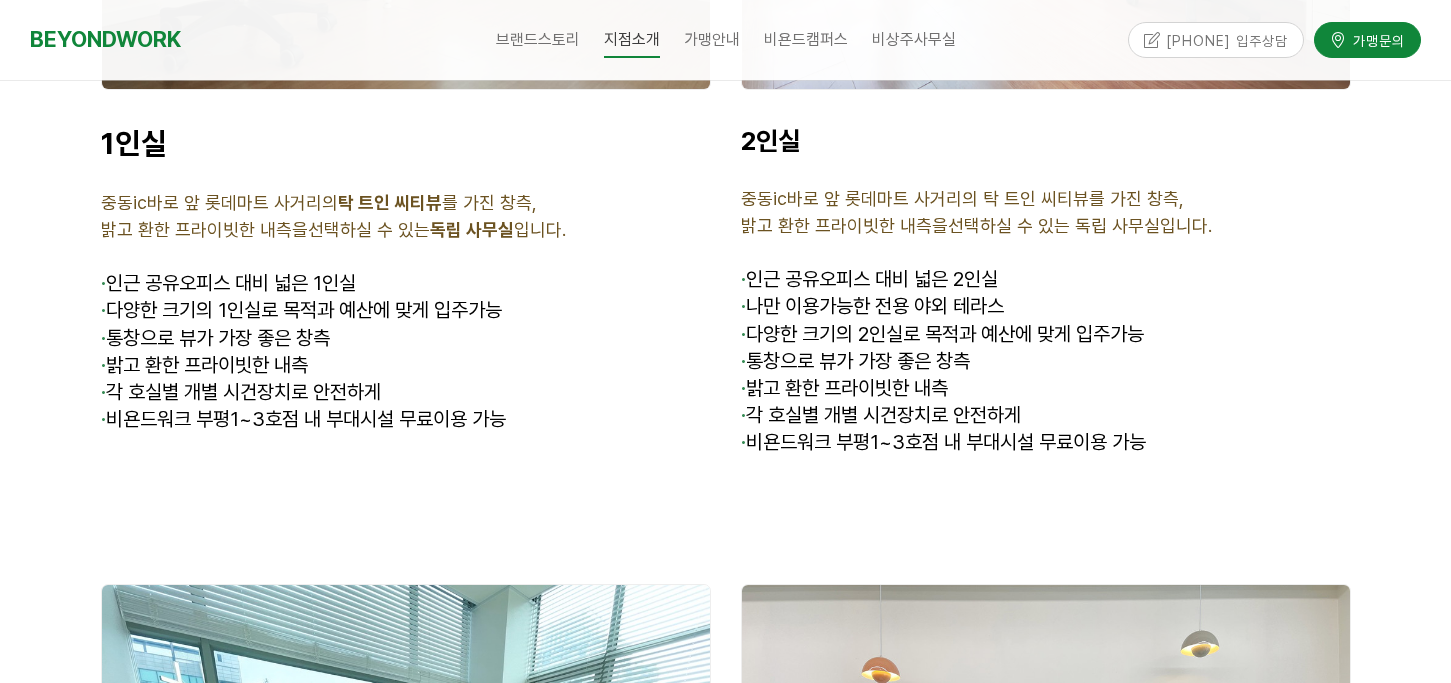 scroll, scrollTop: 5491, scrollLeft: 0, axis: vertical 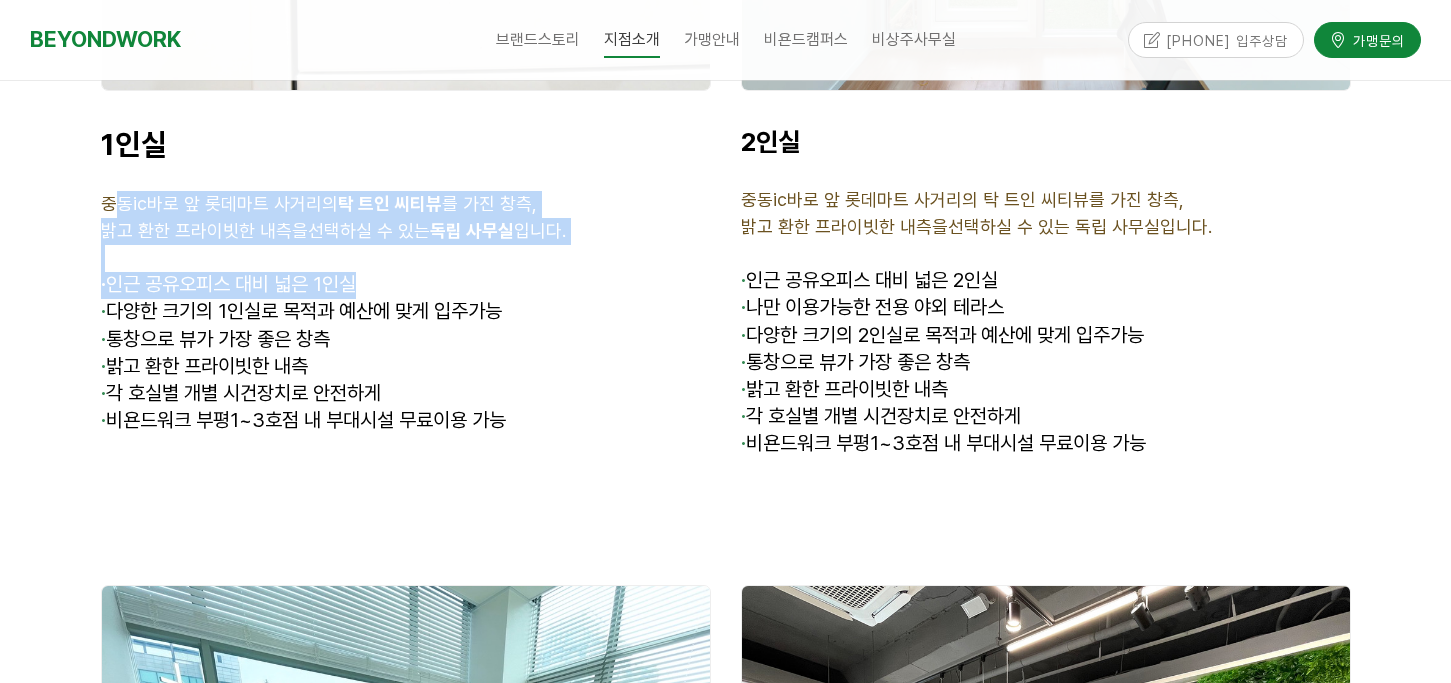 drag, startPoint x: 110, startPoint y: 180, endPoint x: 590, endPoint y: 261, distance: 486.7864 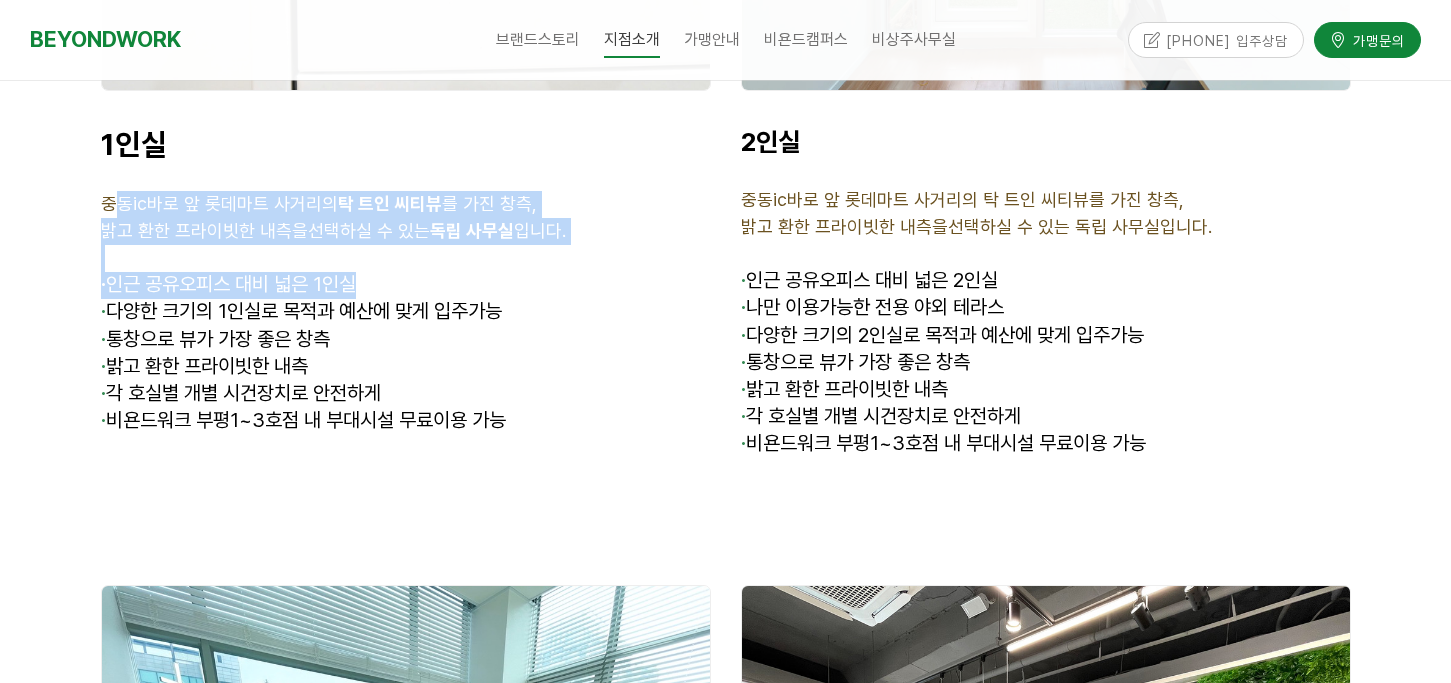 click on "1인실 중동ic바로 앞 롯데마트 사거리의  탁 트인 씨티뷰 를 가진 창측,  밝고 환한 프라이빗한 내측을  선택하실 수 있는  독립 사무실 입니다.  ·  인근 공유오피스 대비 넓은 1인실 ·  다양한 크기의 1인실로 목적과 예산에 맞게 입주가능 ·  통창으로 뷰가 가장 좋은 창측 ·  밝고 환한 프라이빗한 내측 ·  각 호실별 개별 시건장치로 안전하게 ·  비욘드워크 부평1~3호점 내 부대시설 무료이용 가능" at bounding box center (406, 307) 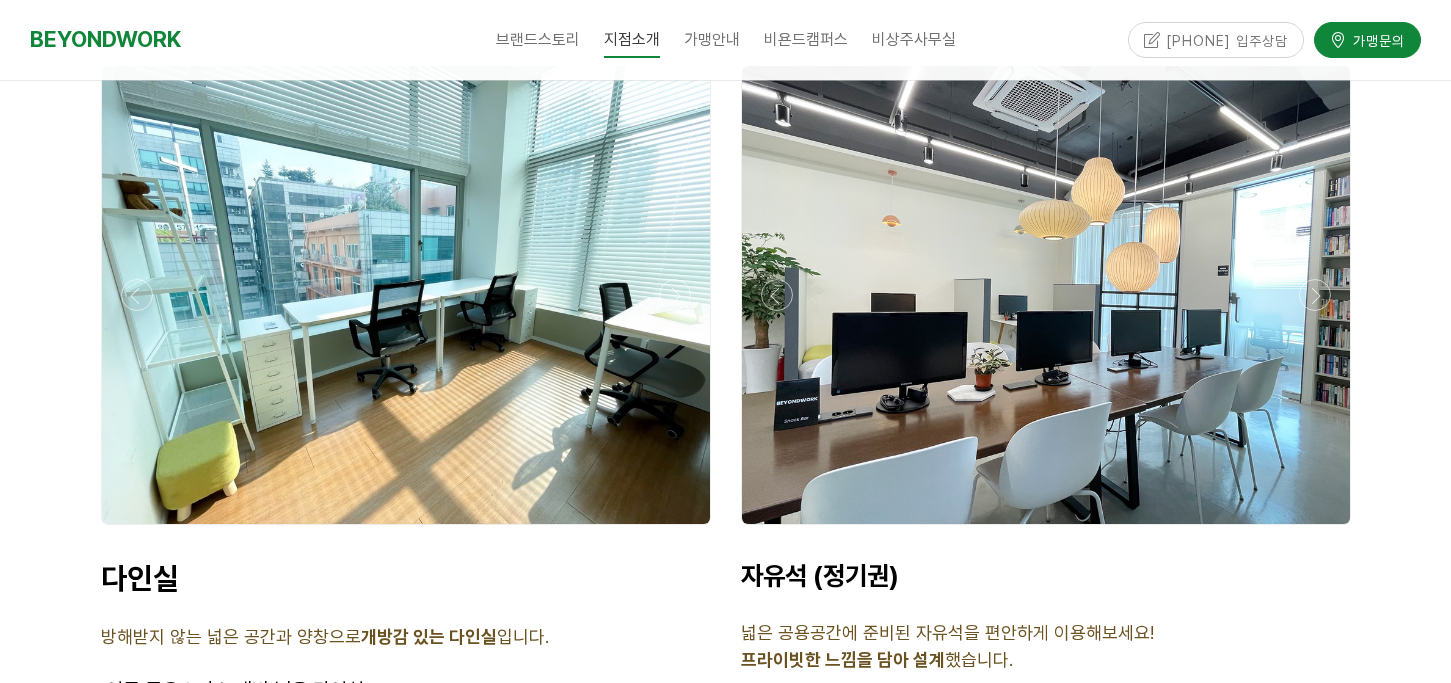 scroll, scrollTop: 5339, scrollLeft: 0, axis: vertical 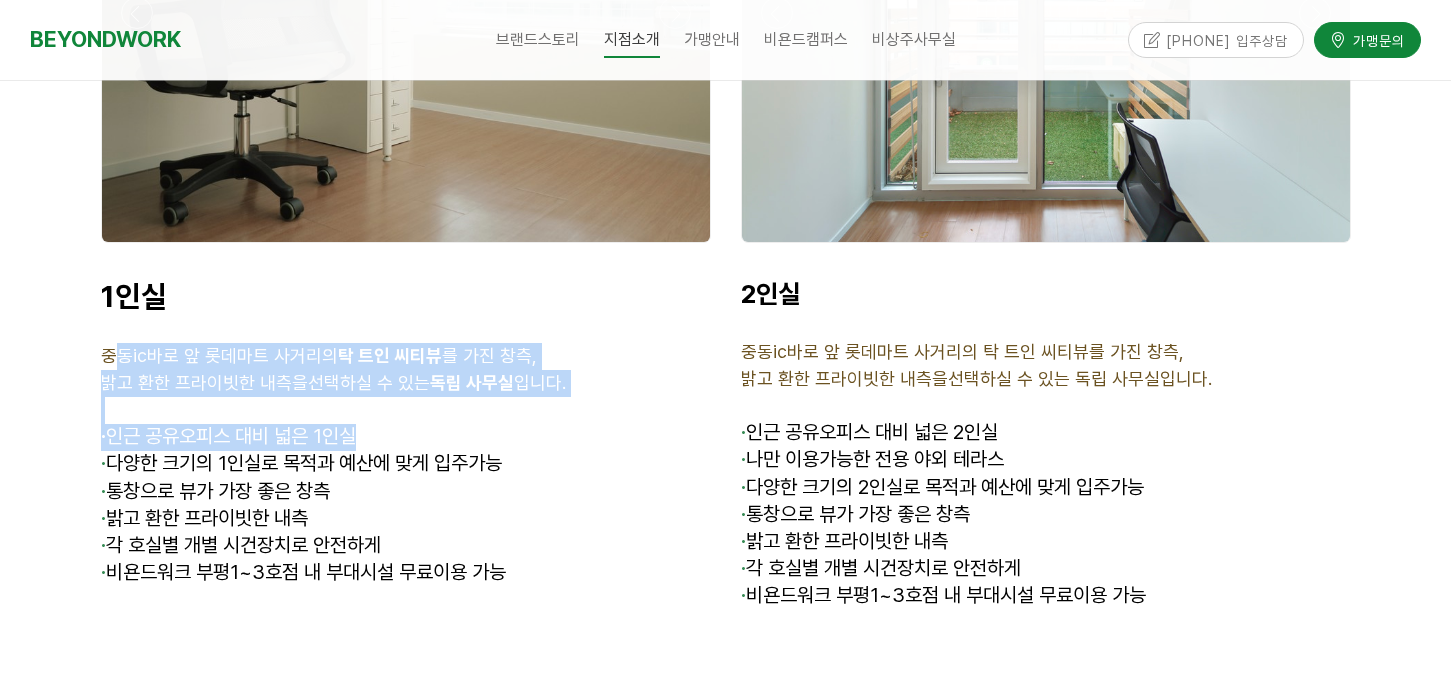 drag, startPoint x: 781, startPoint y: 337, endPoint x: 1017, endPoint y: 426, distance: 252.2241 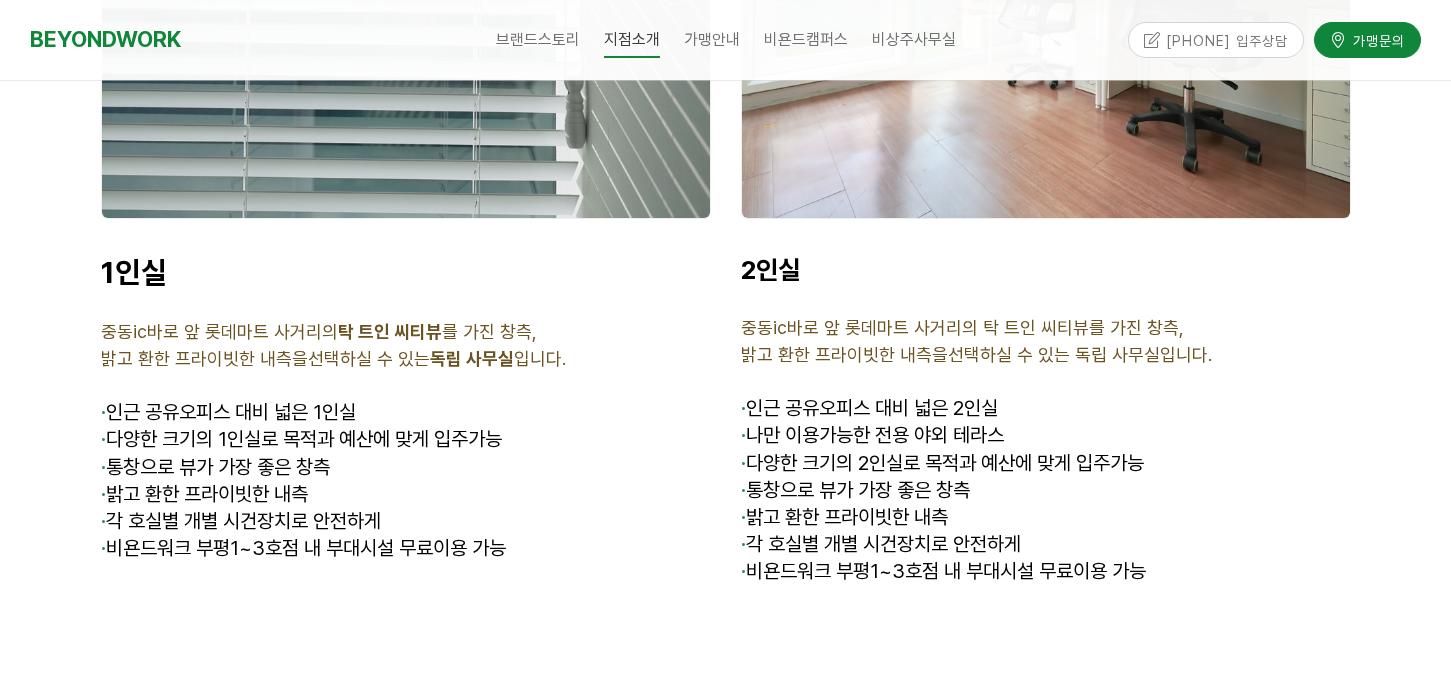 scroll, scrollTop: 5360, scrollLeft: 0, axis: vertical 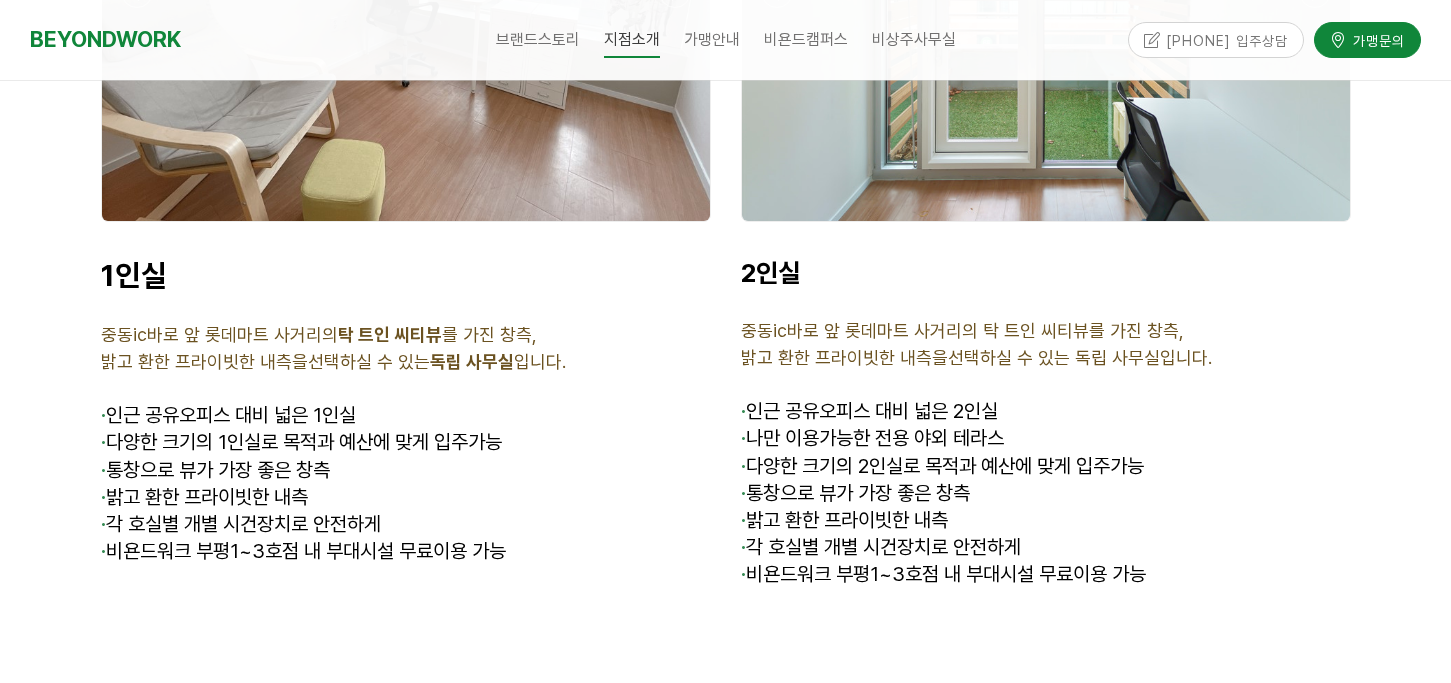 click on "1인실" at bounding box center [406, 275] 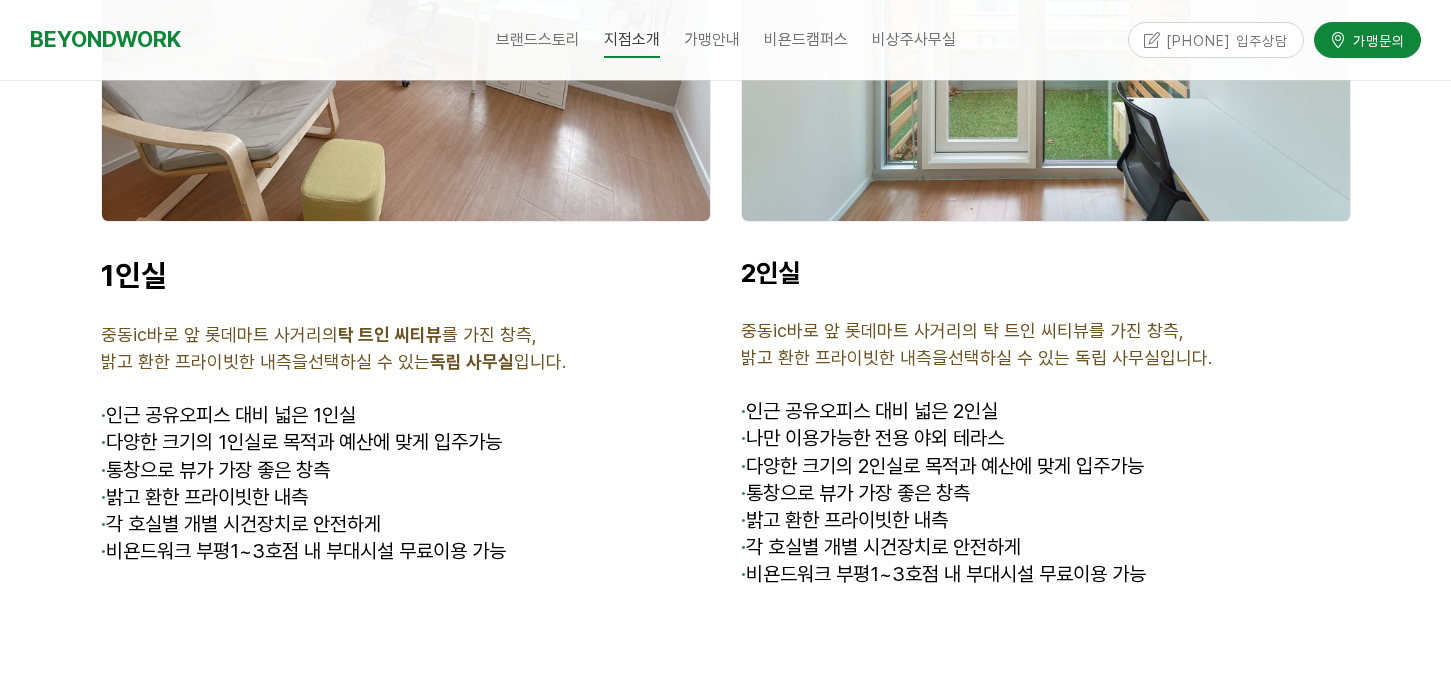 click at bounding box center [406, -8] 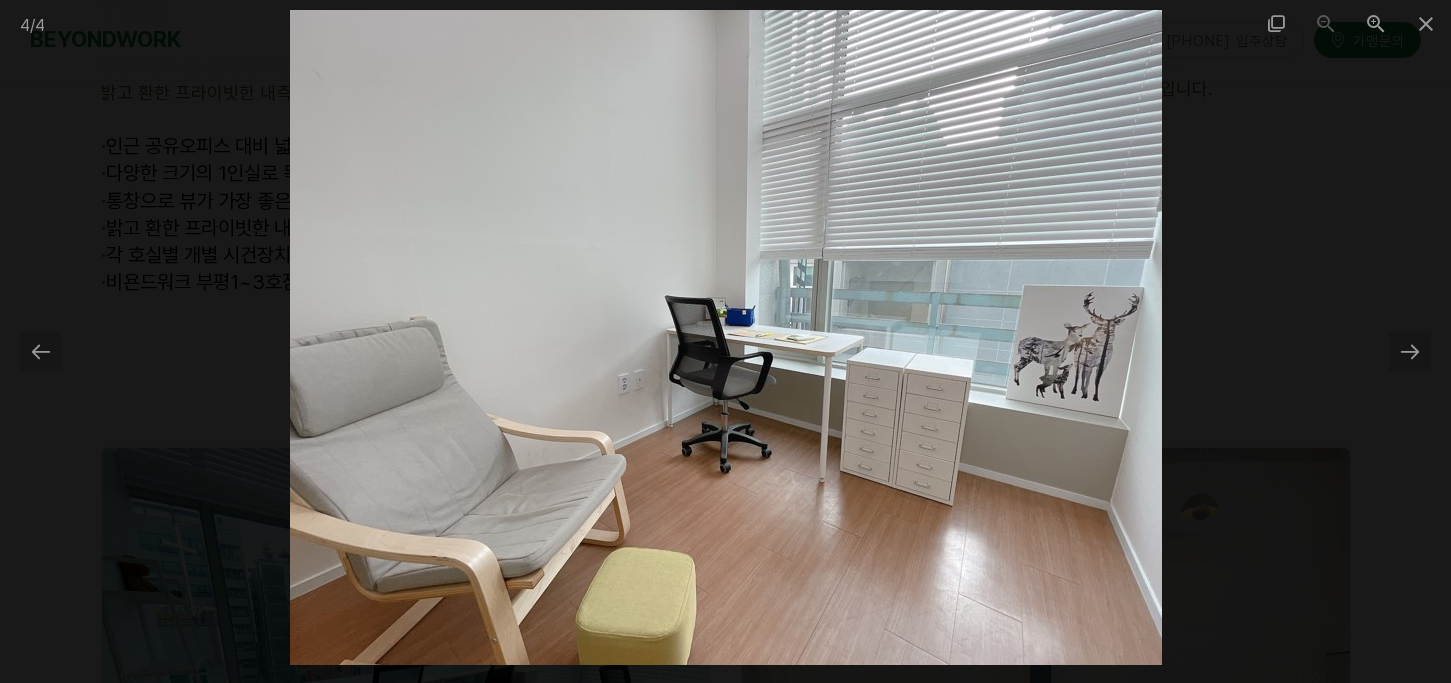 scroll, scrollTop: 5749, scrollLeft: 0, axis: vertical 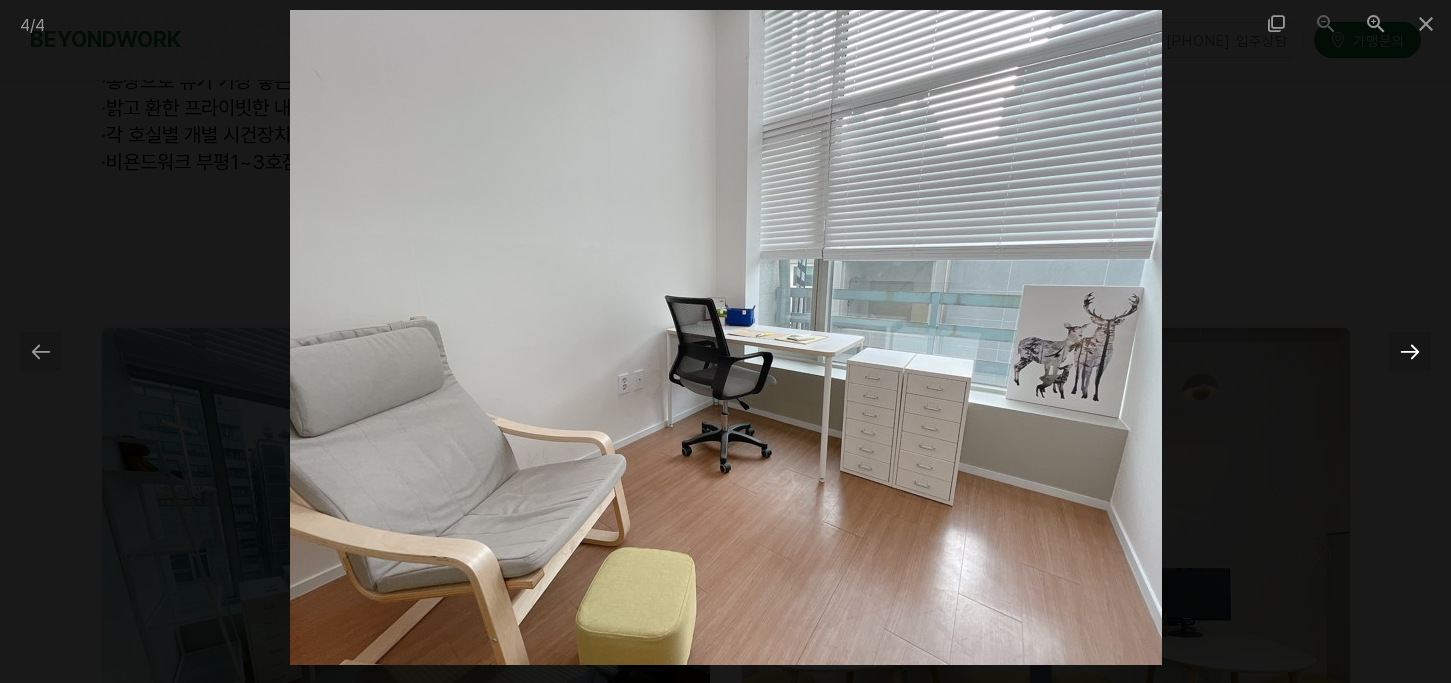 click at bounding box center [1410, 351] 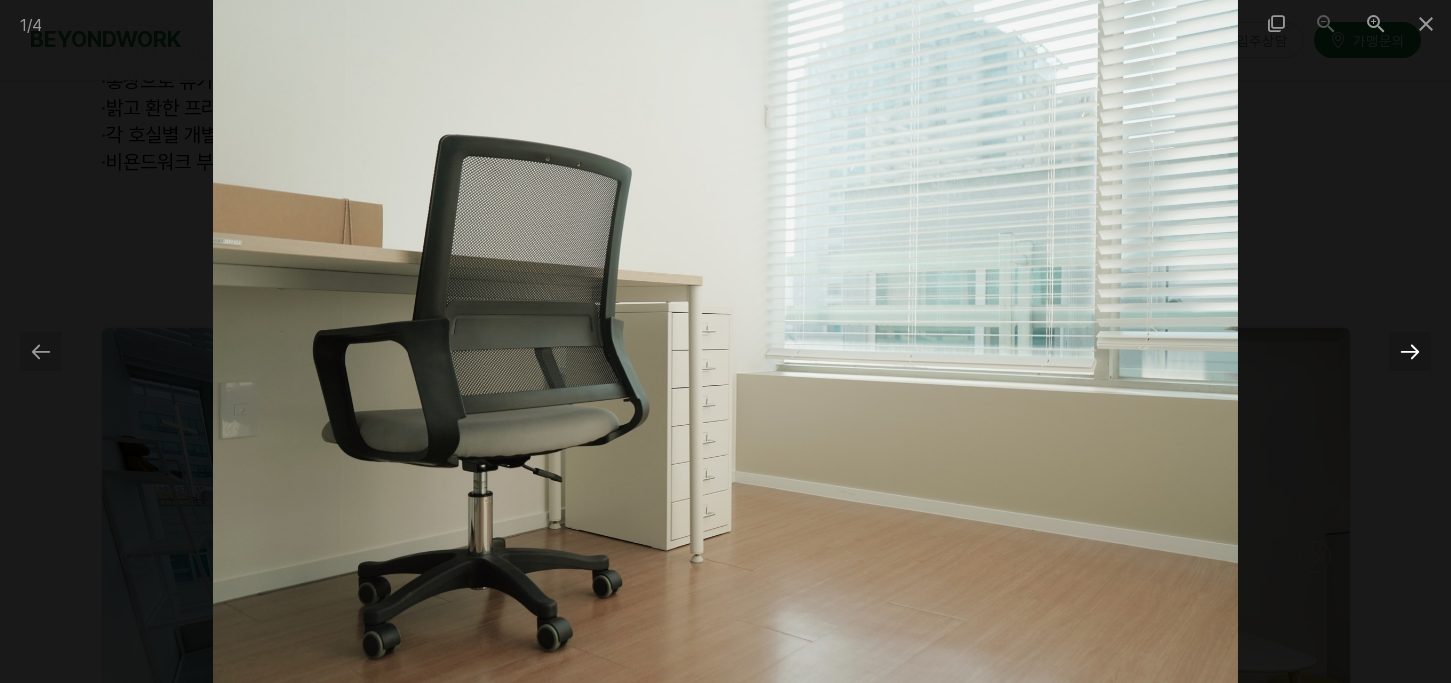 click at bounding box center [1410, 351] 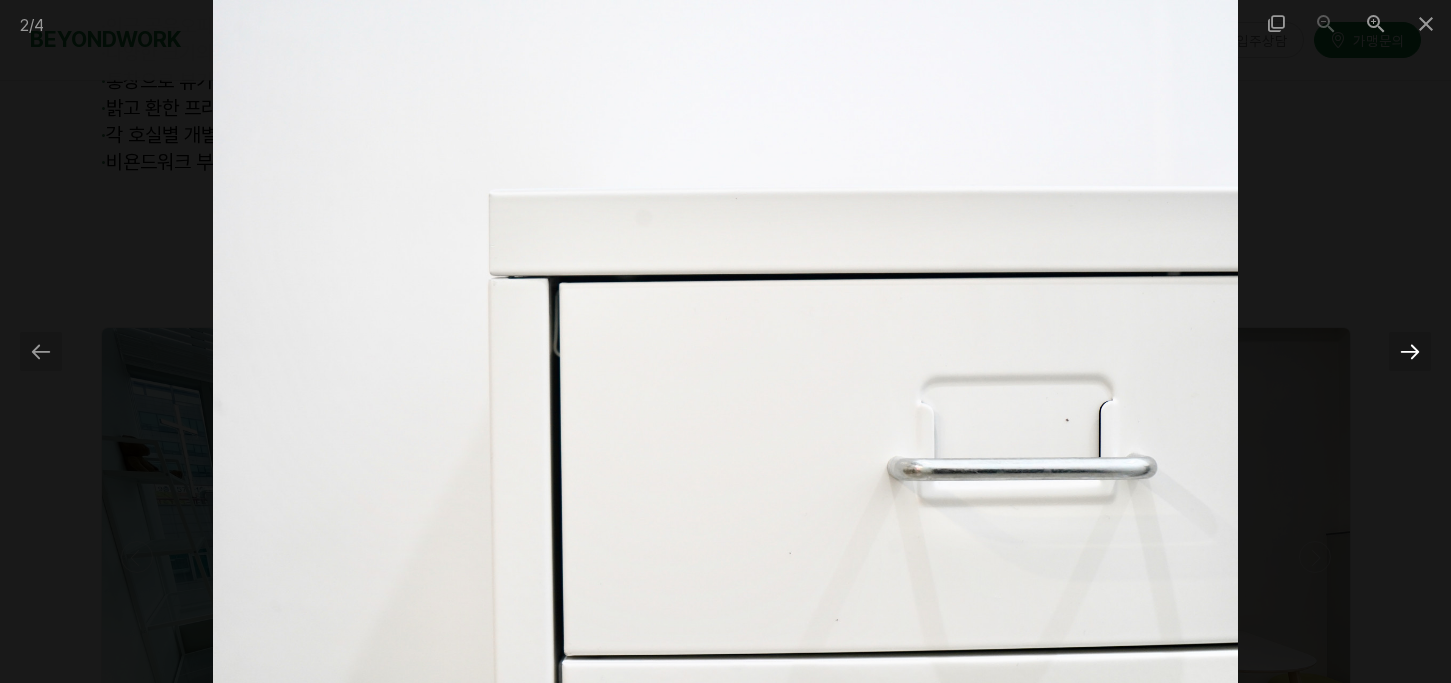click at bounding box center [1410, 351] 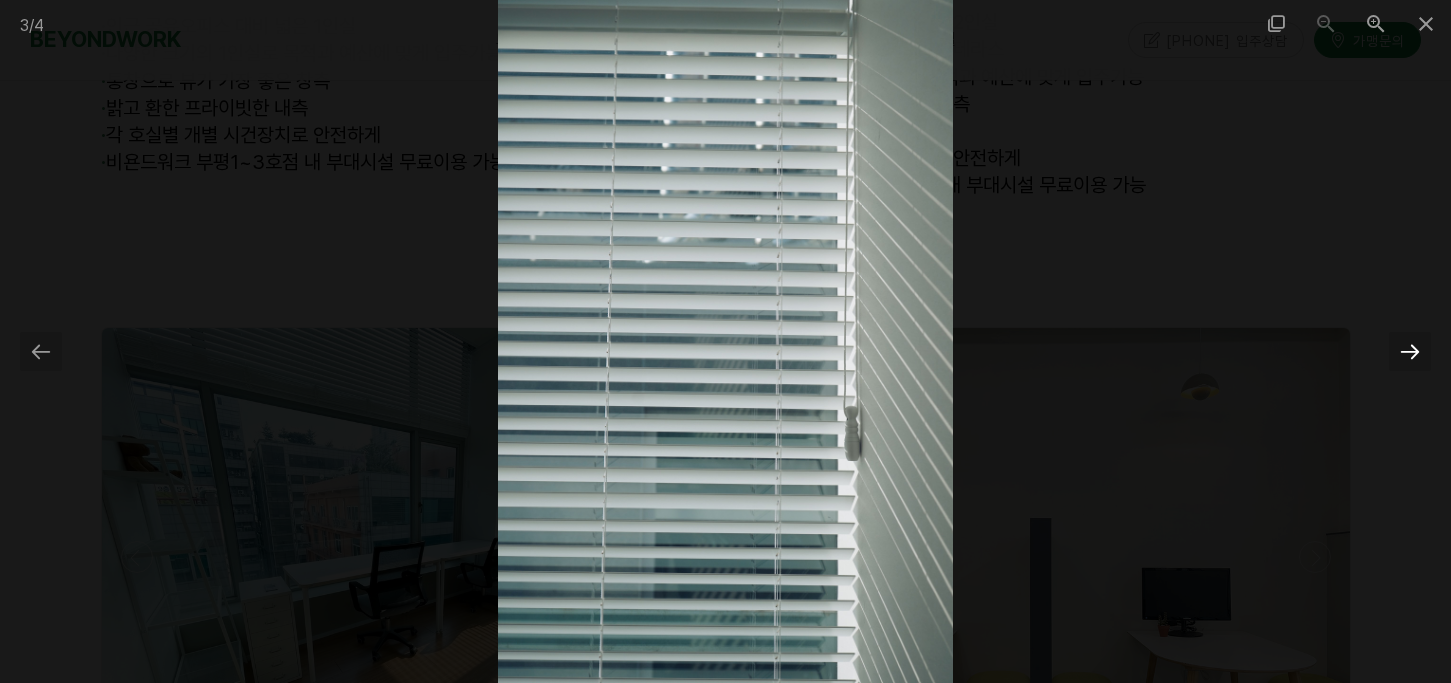 click at bounding box center [1410, 351] 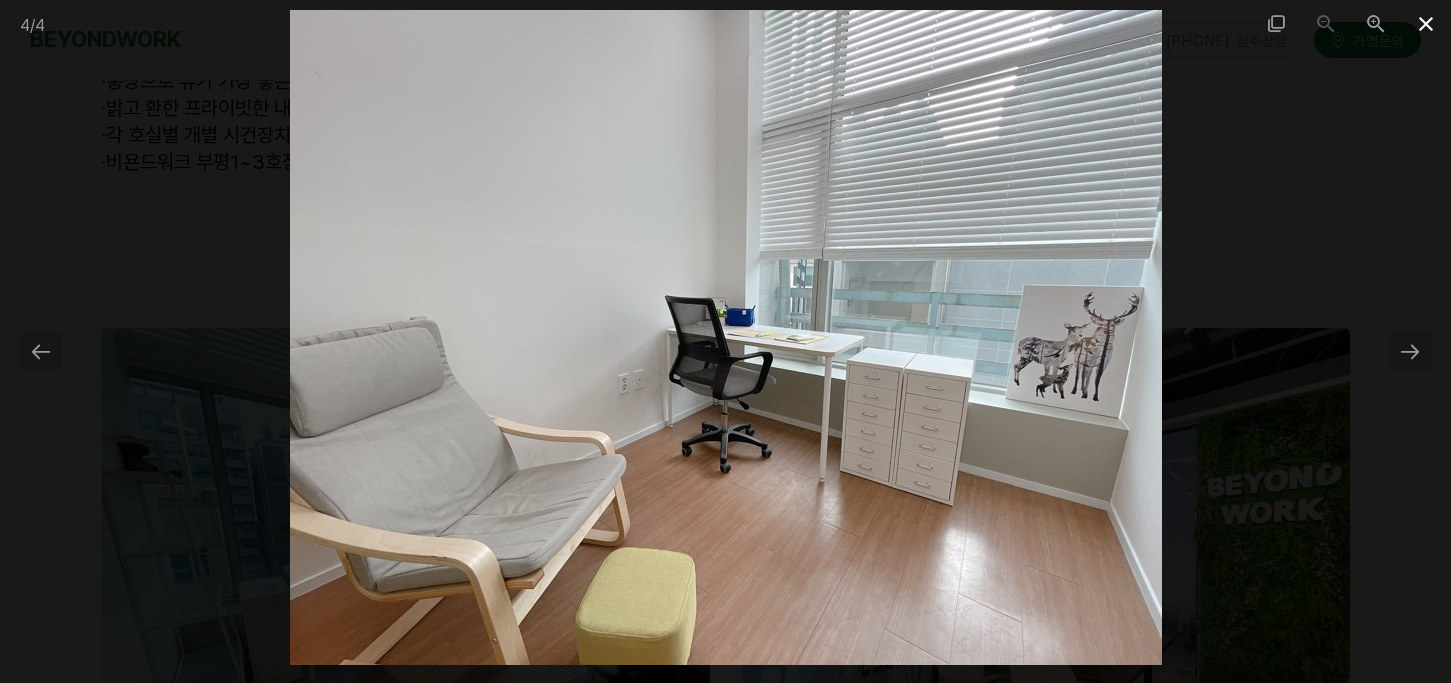 click at bounding box center [1426, 23] 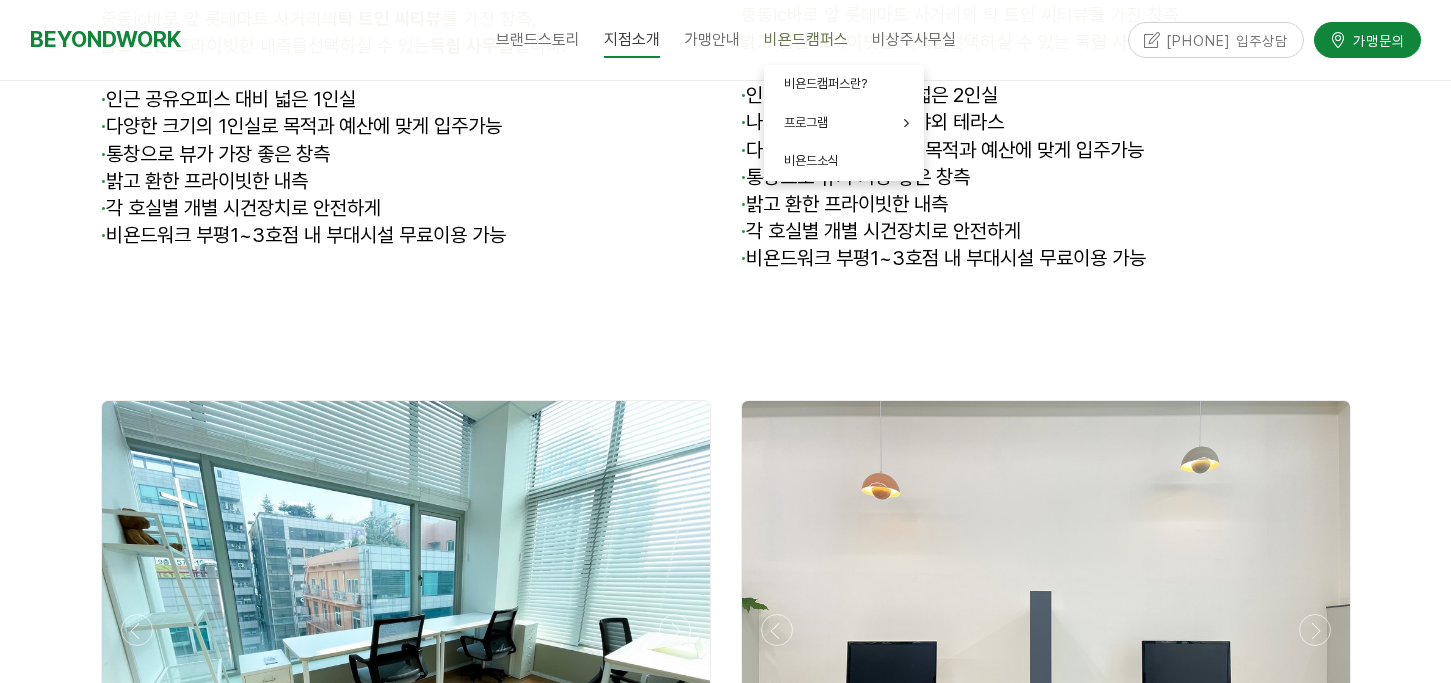 scroll, scrollTop: 4998, scrollLeft: 0, axis: vertical 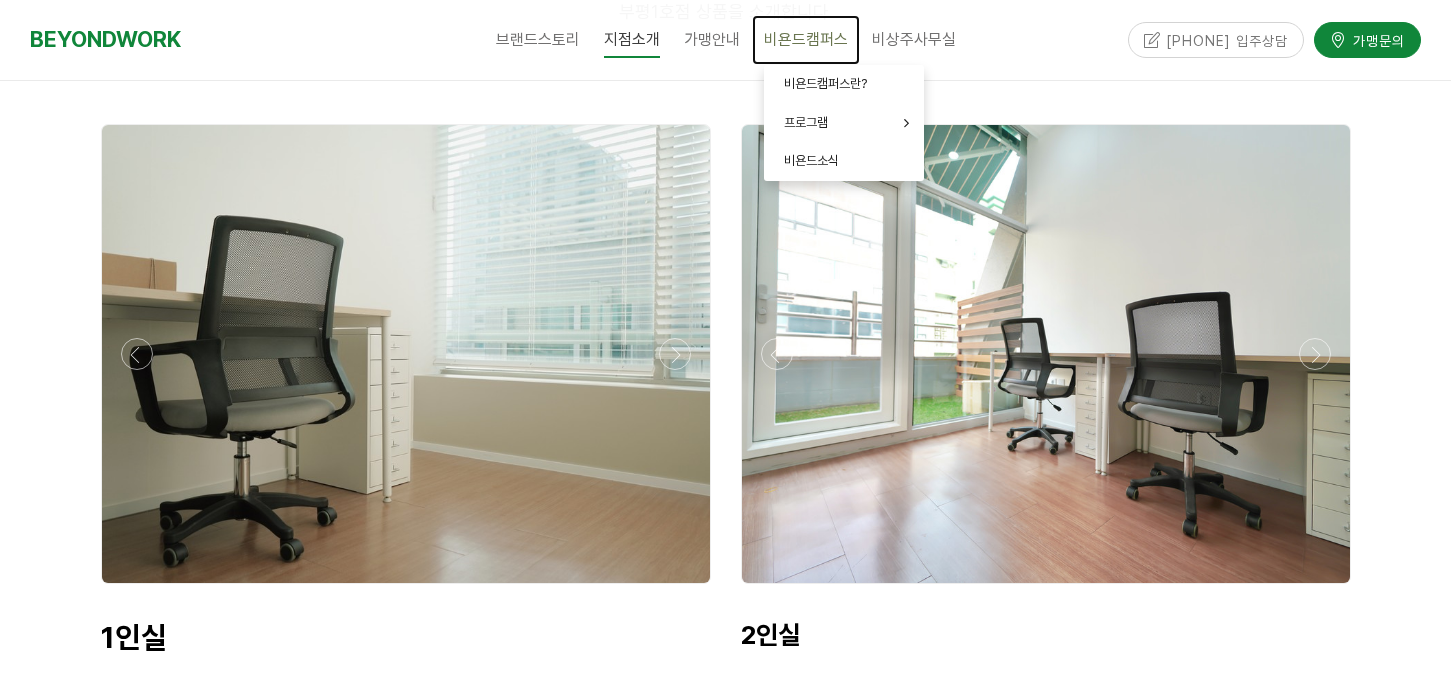 click on "비욘드캠퍼스" at bounding box center (806, 40) 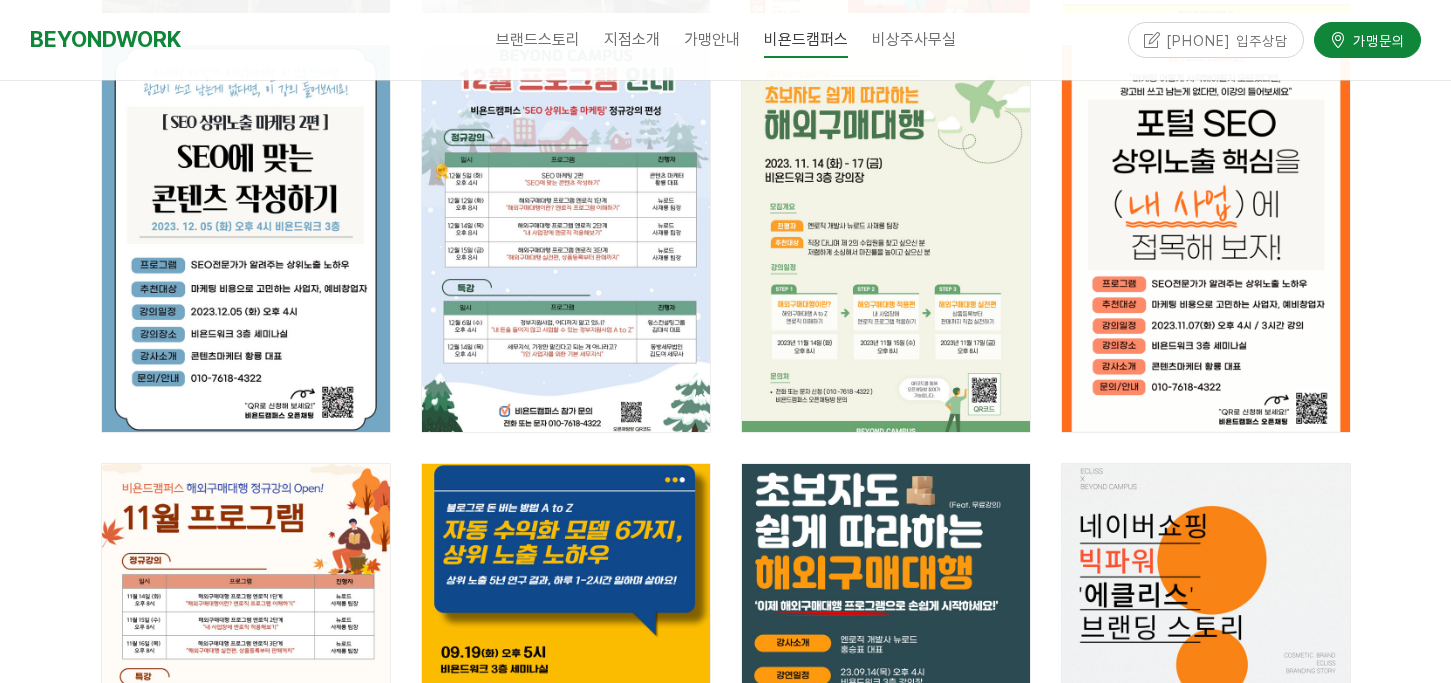scroll, scrollTop: 0, scrollLeft: 0, axis: both 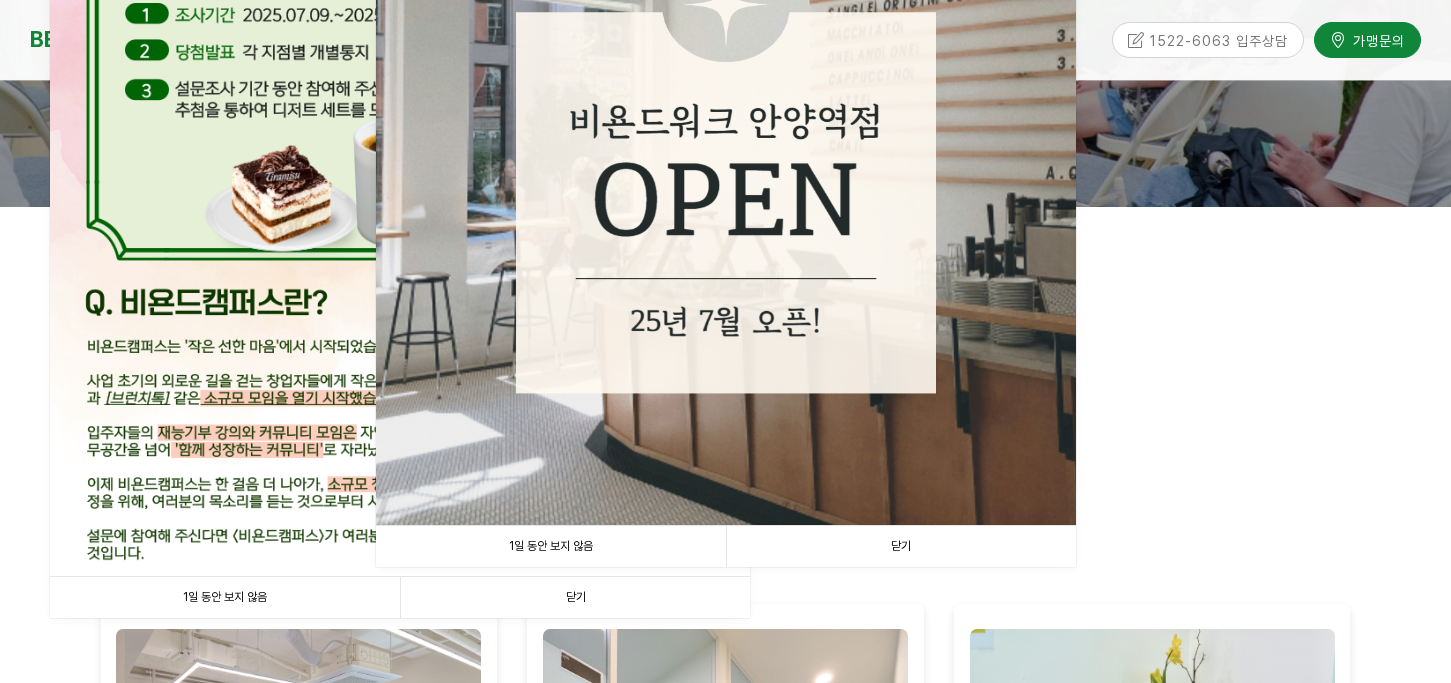 click on "닫기" at bounding box center [901, 546] 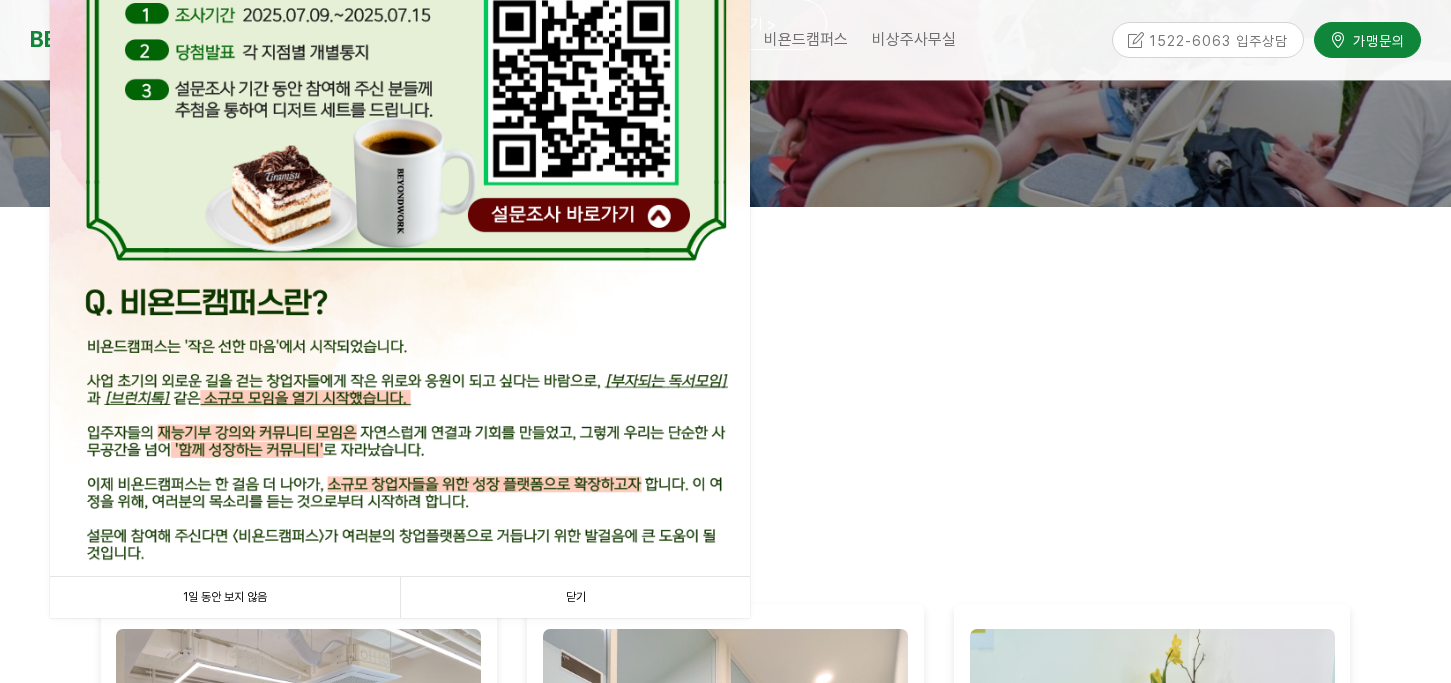 click on "닫기" at bounding box center [575, 597] 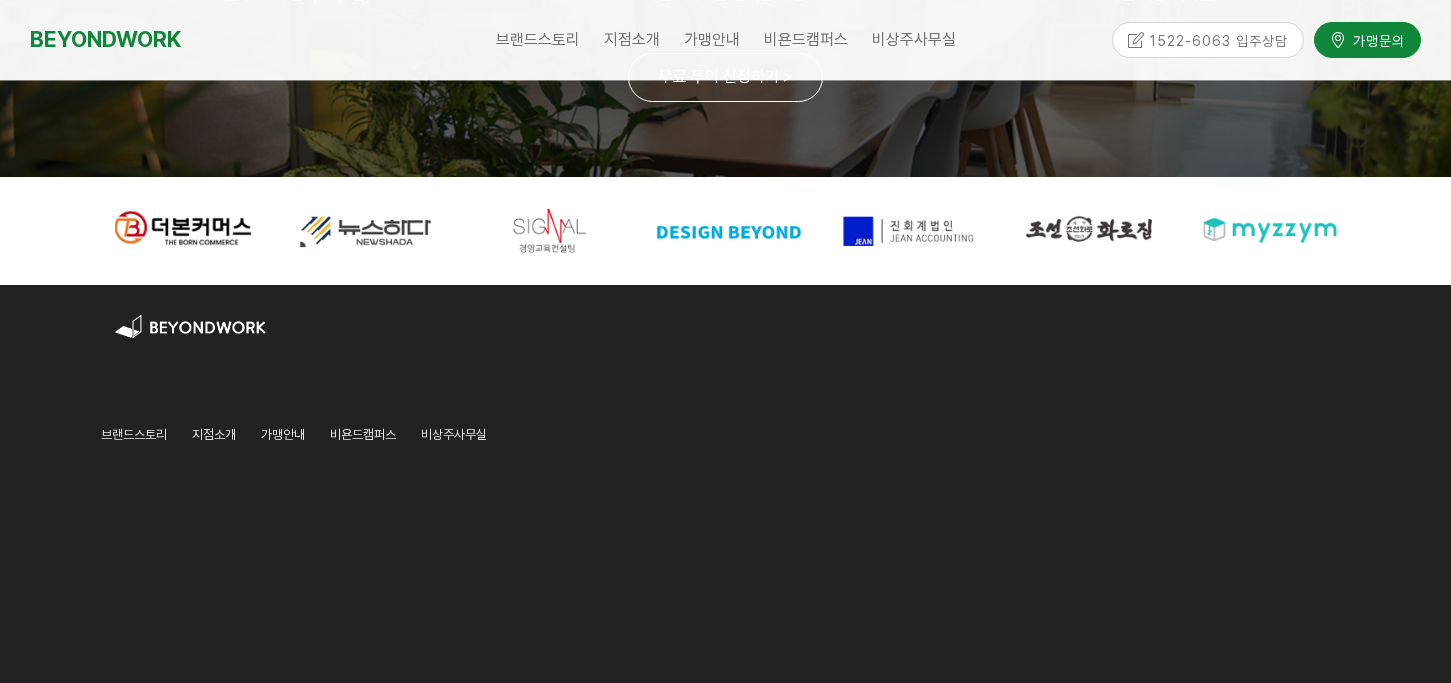 scroll, scrollTop: 5082, scrollLeft: 0, axis: vertical 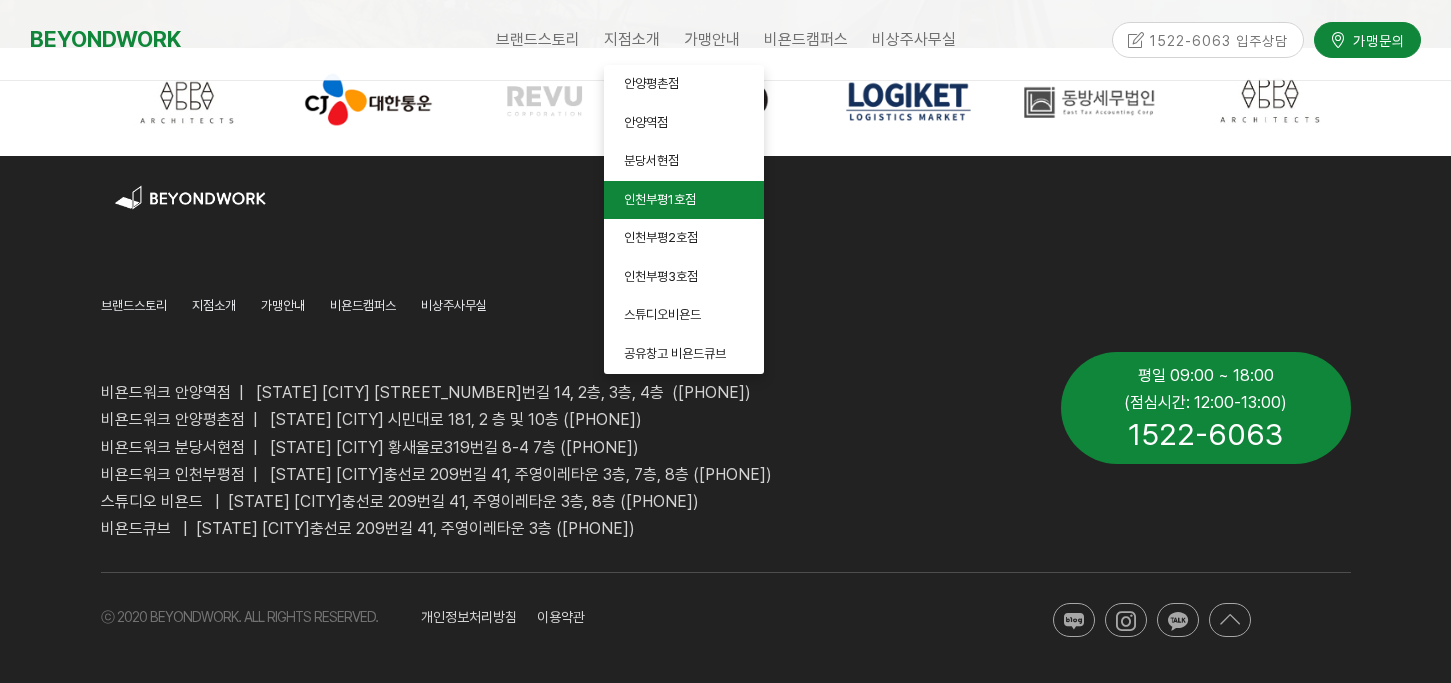 click on "인천부평1호점" at bounding box center (684, 200) 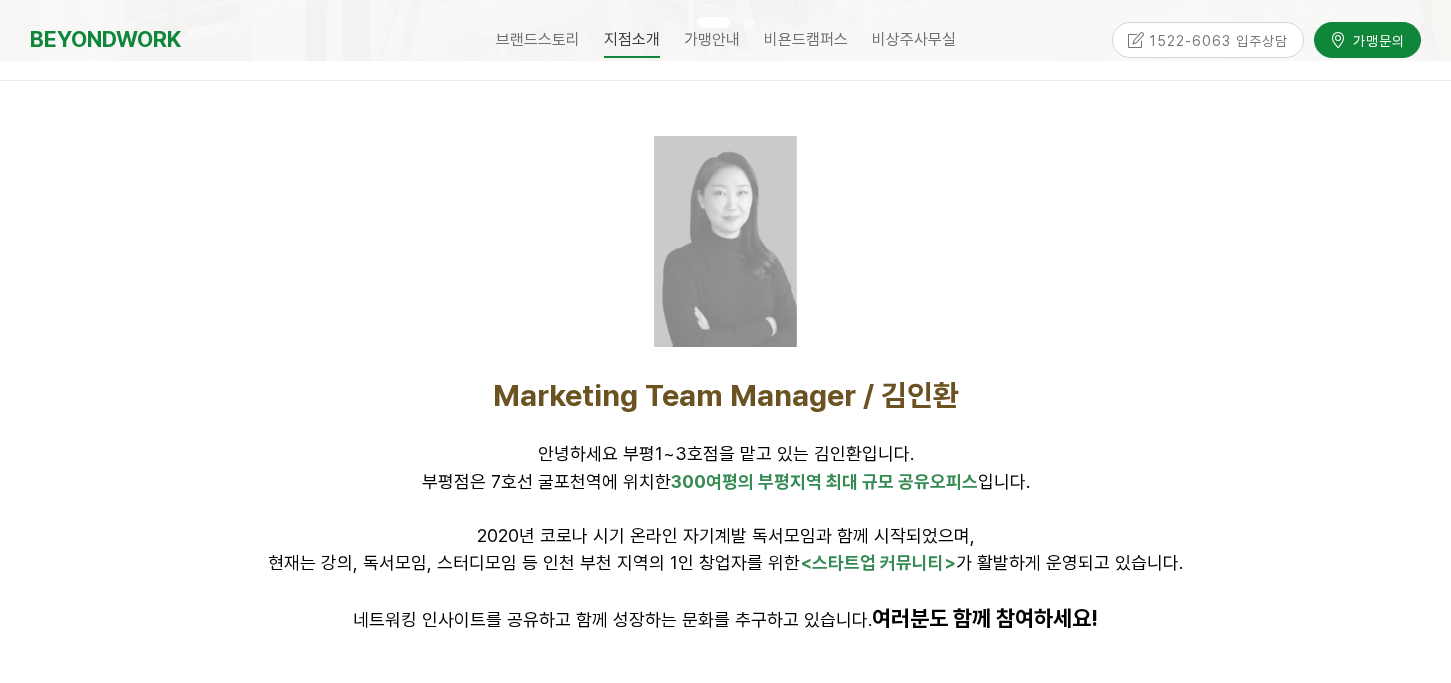 scroll, scrollTop: 0, scrollLeft: 0, axis: both 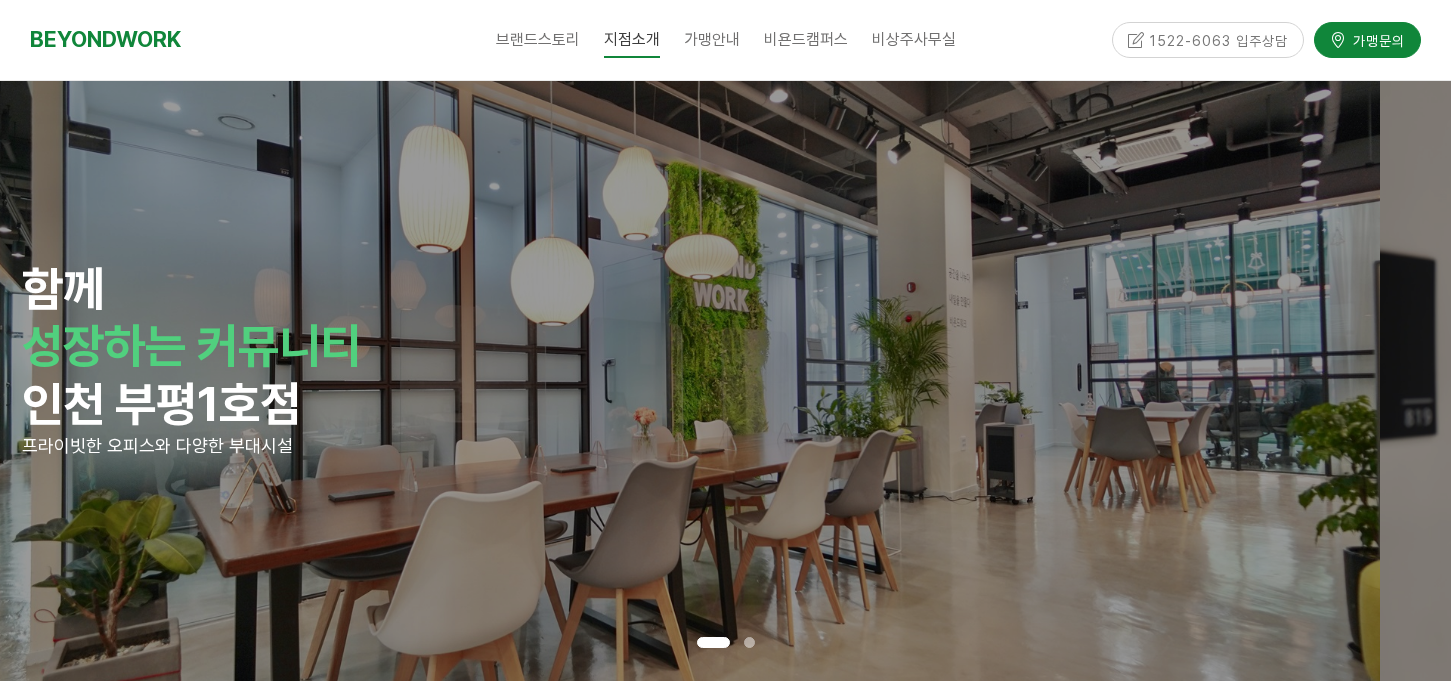 drag, startPoint x: 1269, startPoint y: 331, endPoint x: 701, endPoint y: 341, distance: 568.088 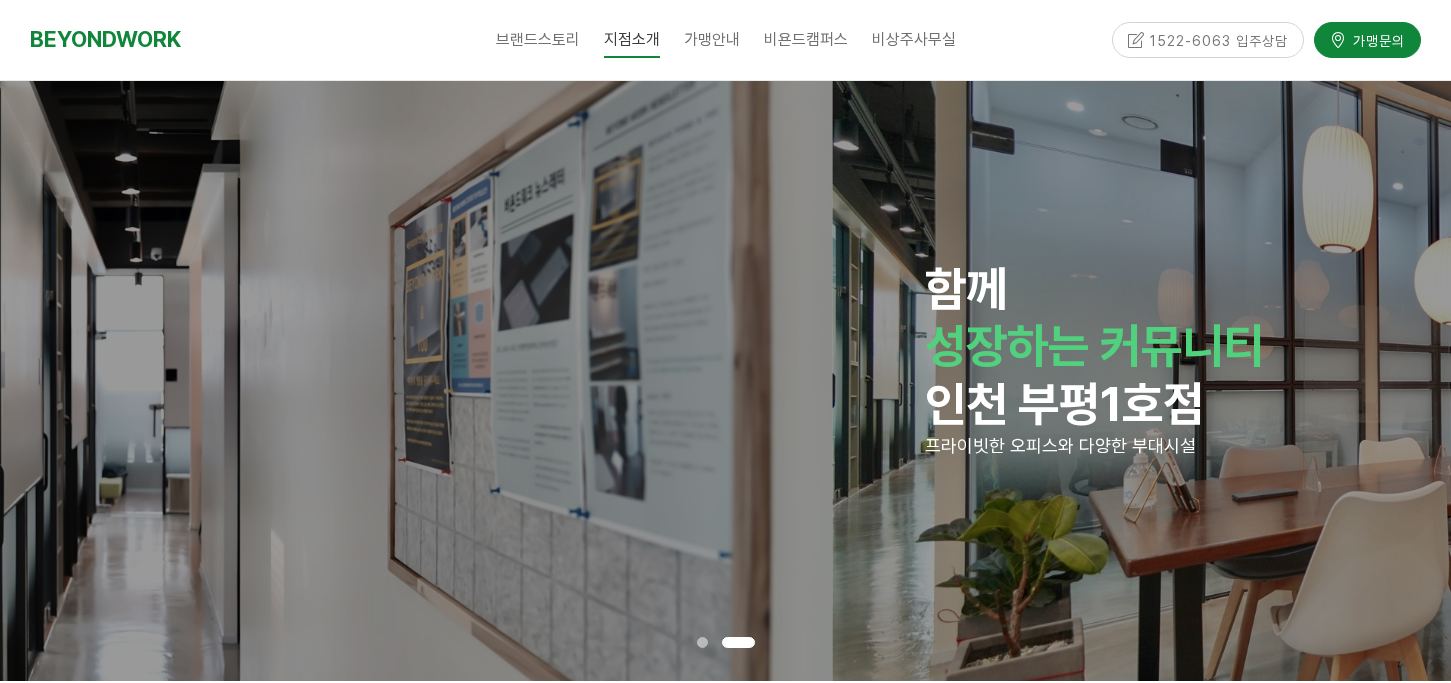 drag, startPoint x: 1175, startPoint y: 339, endPoint x: 366, endPoint y: 342, distance: 809.00555 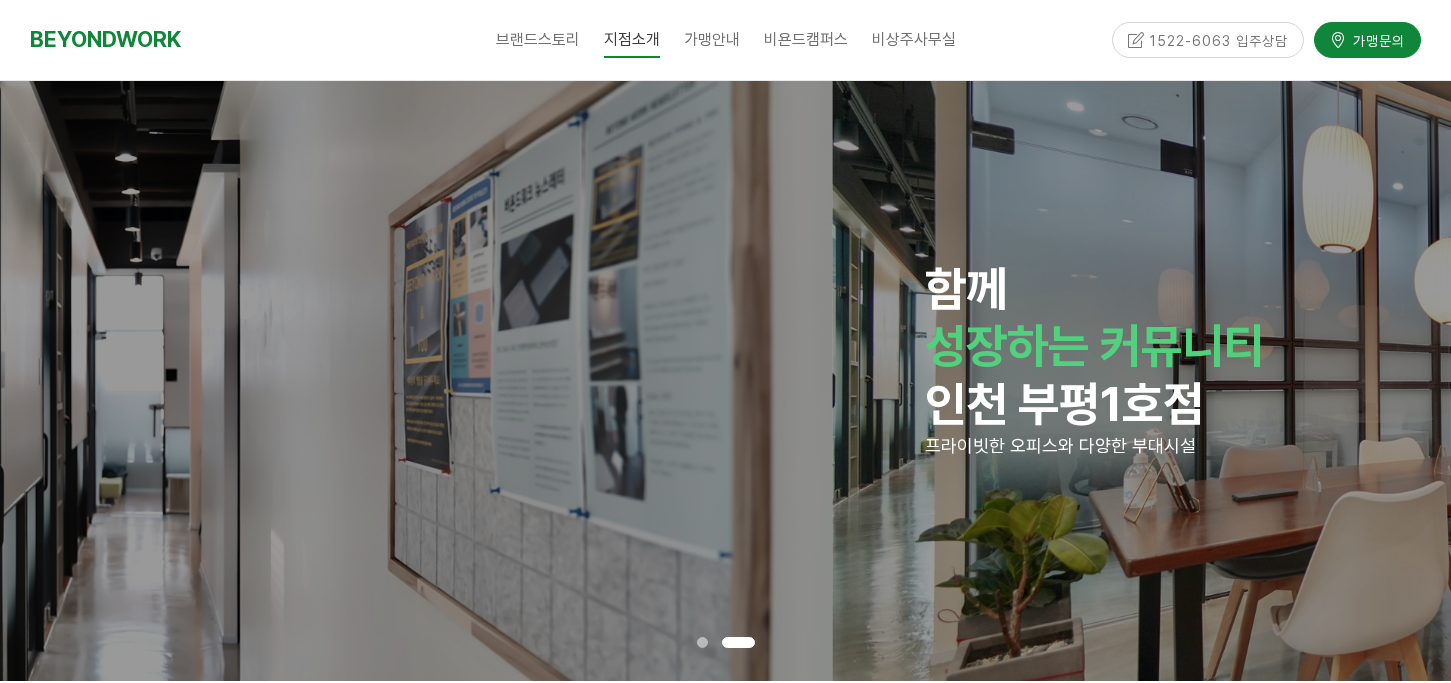 click on "함께  성장하는 커뮤니티 인천 부평1호점 프라이빗한 오피스와 다양한 부대시설 함께  성장하는 커뮤니티 인천 부평1호점 프라이빗한 오피스와 다양한 부대시설 함께  성장하는 커뮤니티 인천 부평1호점 프라이빗한 오피스와 다양한 부대시설 함께  성장하는 커뮤니티 인천 부평1호점 프라이빗한 오피스와 다양한 부대시설 함께  성장하는 커뮤니티 인천 부평1호점 프라이빗한 오피스와 다양한 부대시설 함께  성장하는 커뮤니티 인천 부평1호점 프라이빗한 오피스와 다양한 부대시설" at bounding box center [2284, 381] 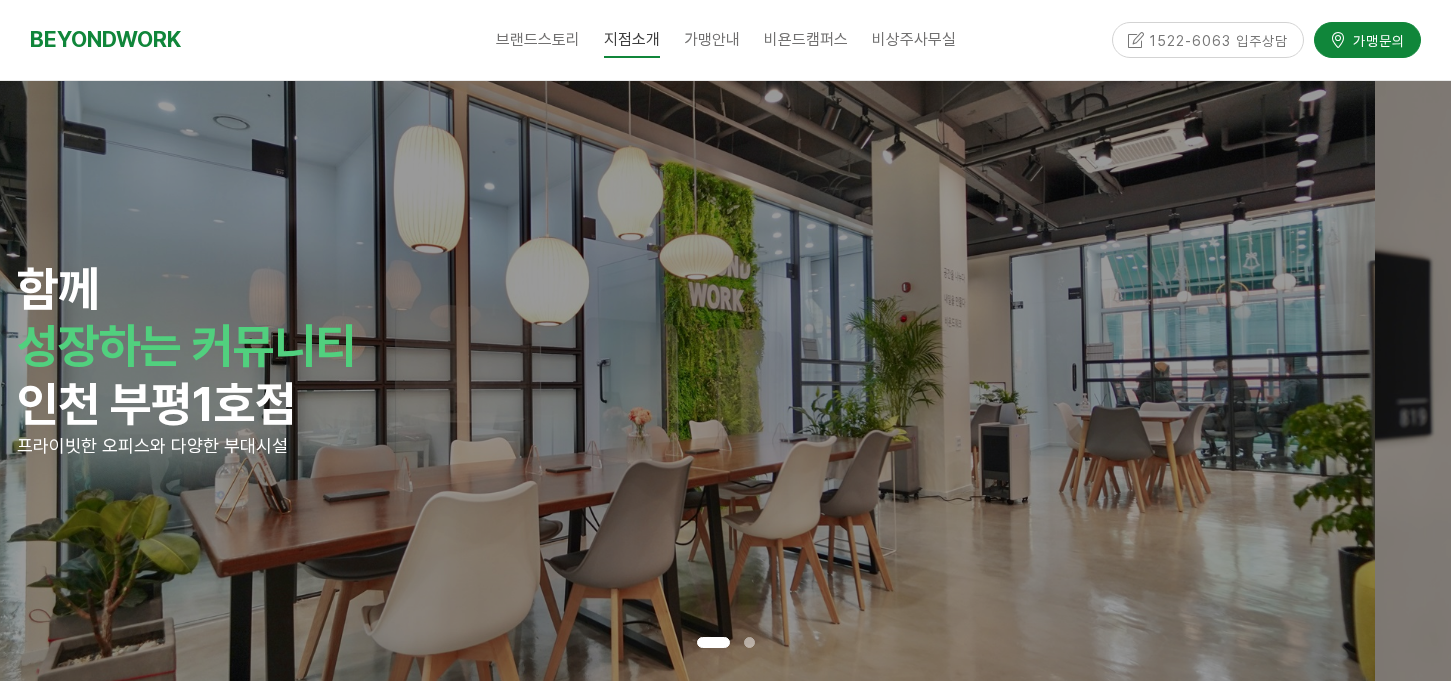 drag, startPoint x: 925, startPoint y: 315, endPoint x: 182, endPoint y: 325, distance: 743.0673 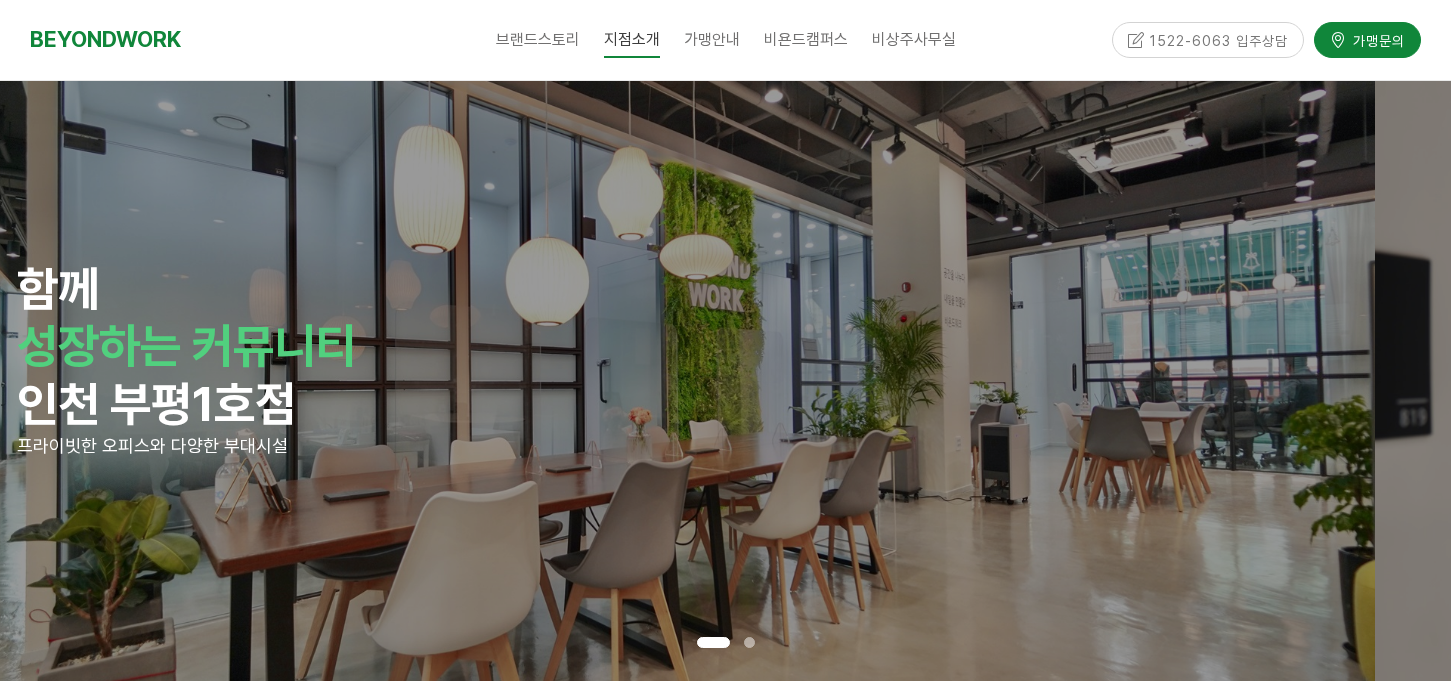 click on "함께  성장하는 커뮤니티 인천 부평1호점 프라이빗한 오피스와 다양한 부대시설" at bounding box center [650, 381] 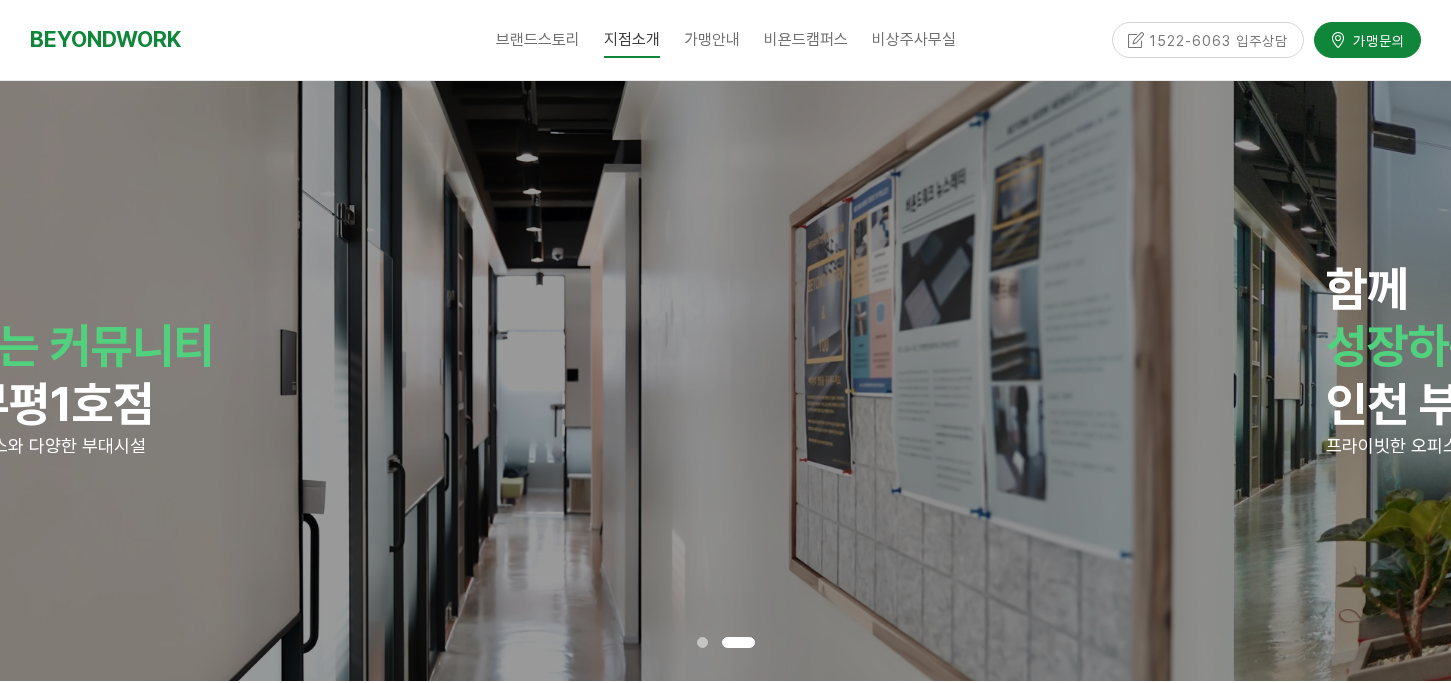 drag, startPoint x: 1160, startPoint y: 302, endPoint x: 492, endPoint y: 310, distance: 668.0479 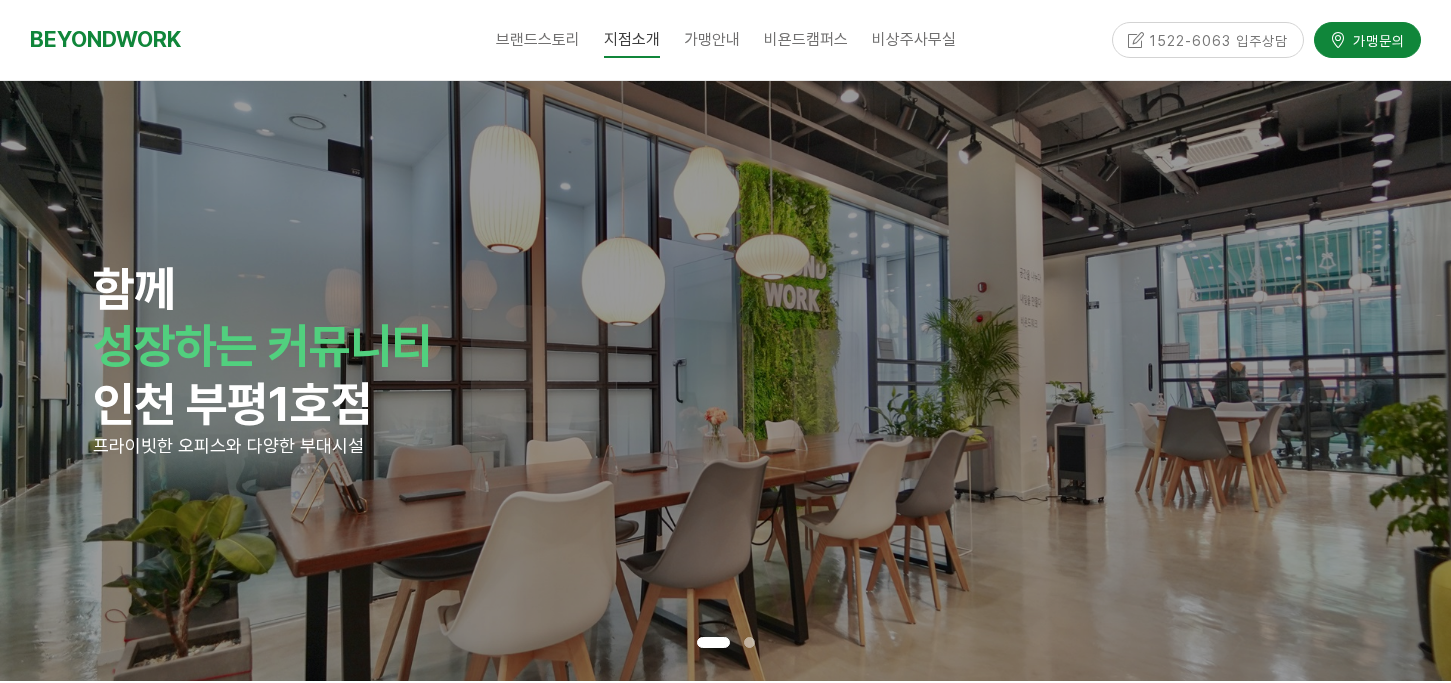 drag, startPoint x: 1001, startPoint y: 304, endPoint x: 563, endPoint y: 314, distance: 438.11414 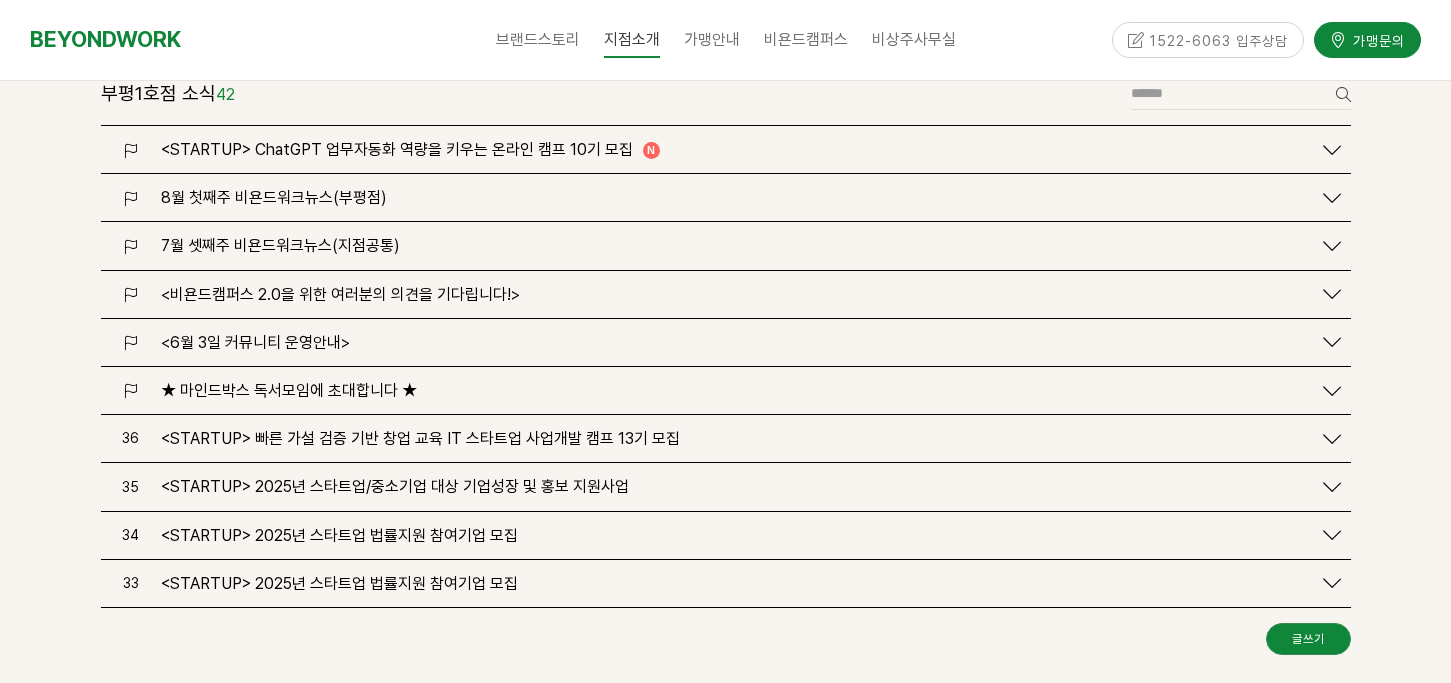 scroll, scrollTop: 2497, scrollLeft: 0, axis: vertical 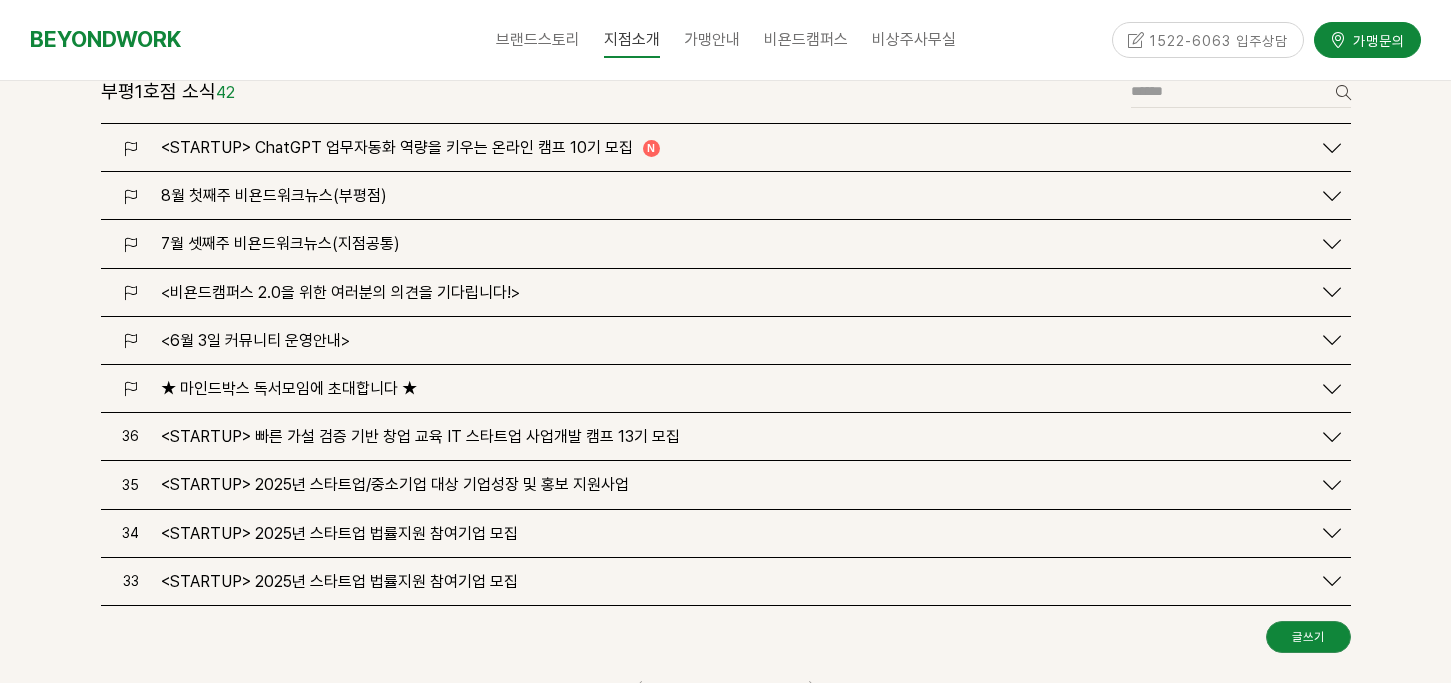 click on "8월 첫째주 비욘드워크뉴스(부평점)" at bounding box center (274, 195) 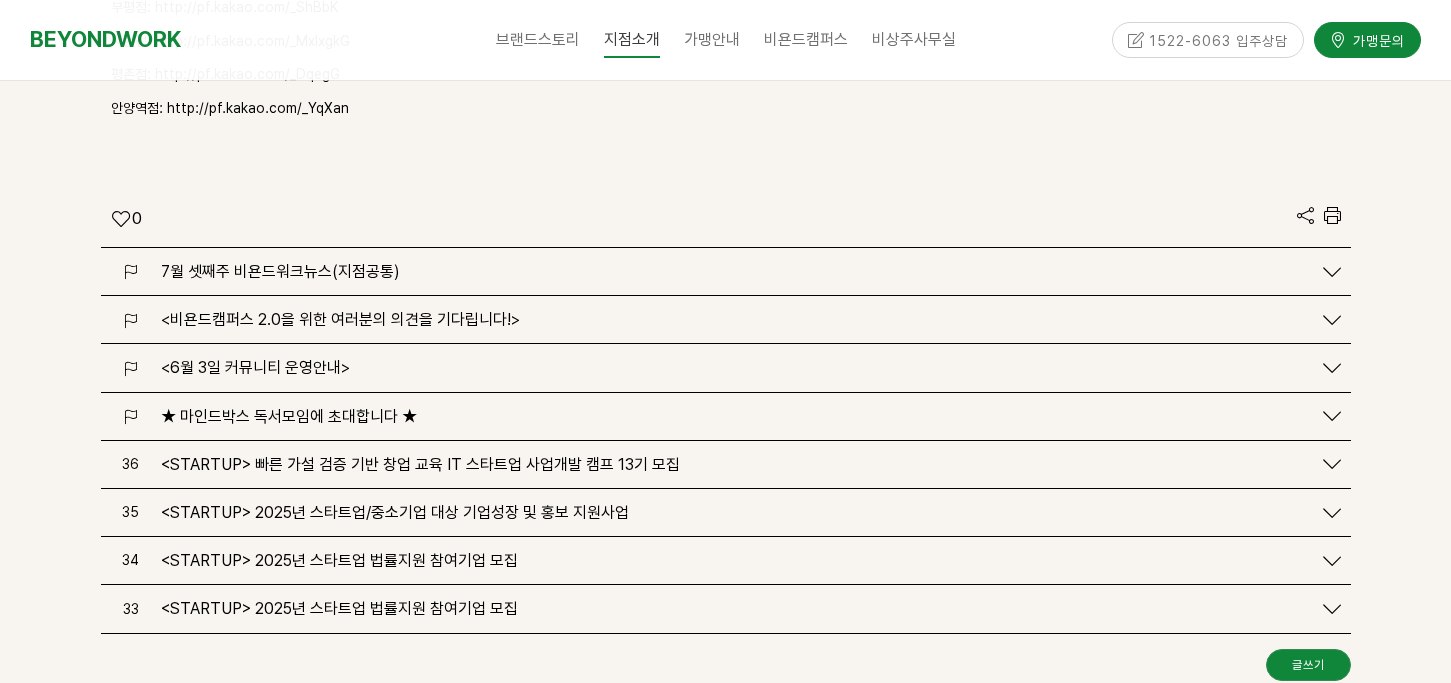 scroll, scrollTop: 3924, scrollLeft: 0, axis: vertical 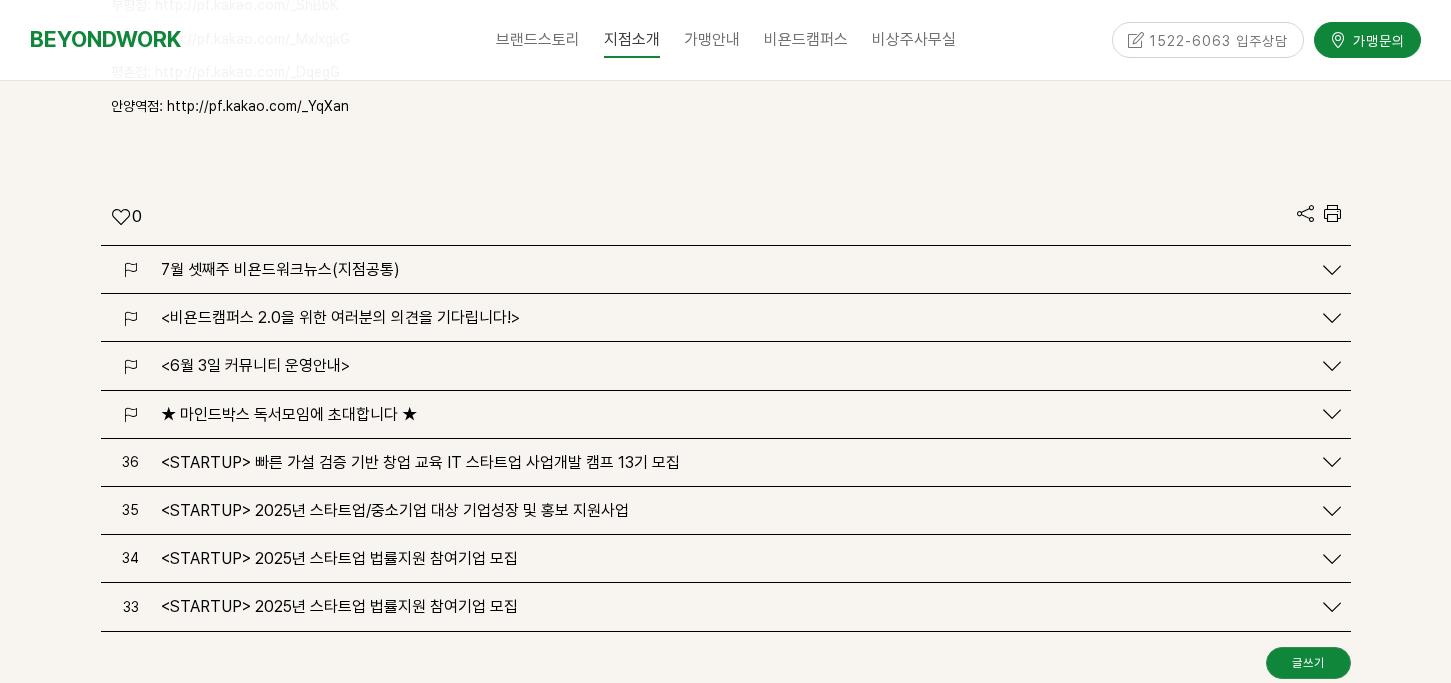 click on "7월 셋째주 비욘드워크뉴스(지점공통)" at bounding box center (280, 269) 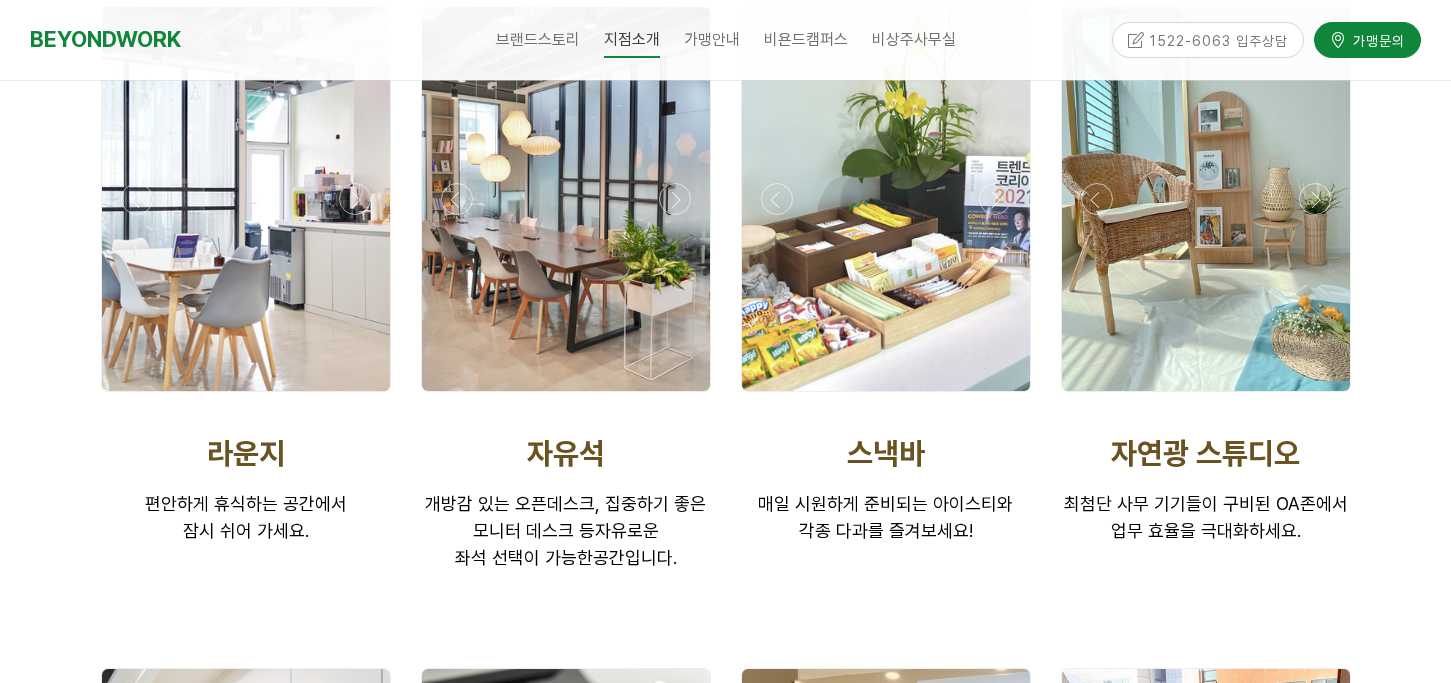 scroll, scrollTop: 6283, scrollLeft: 0, axis: vertical 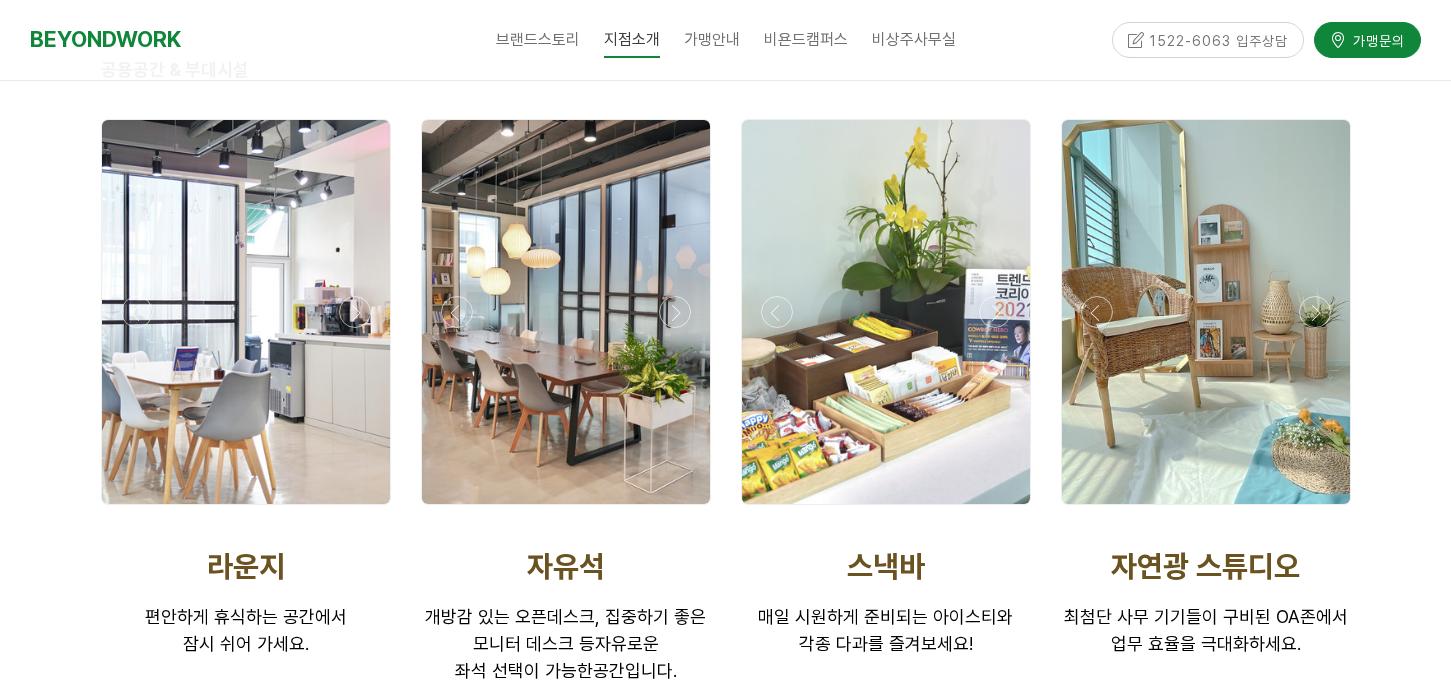 click at bounding box center (1206, 312) 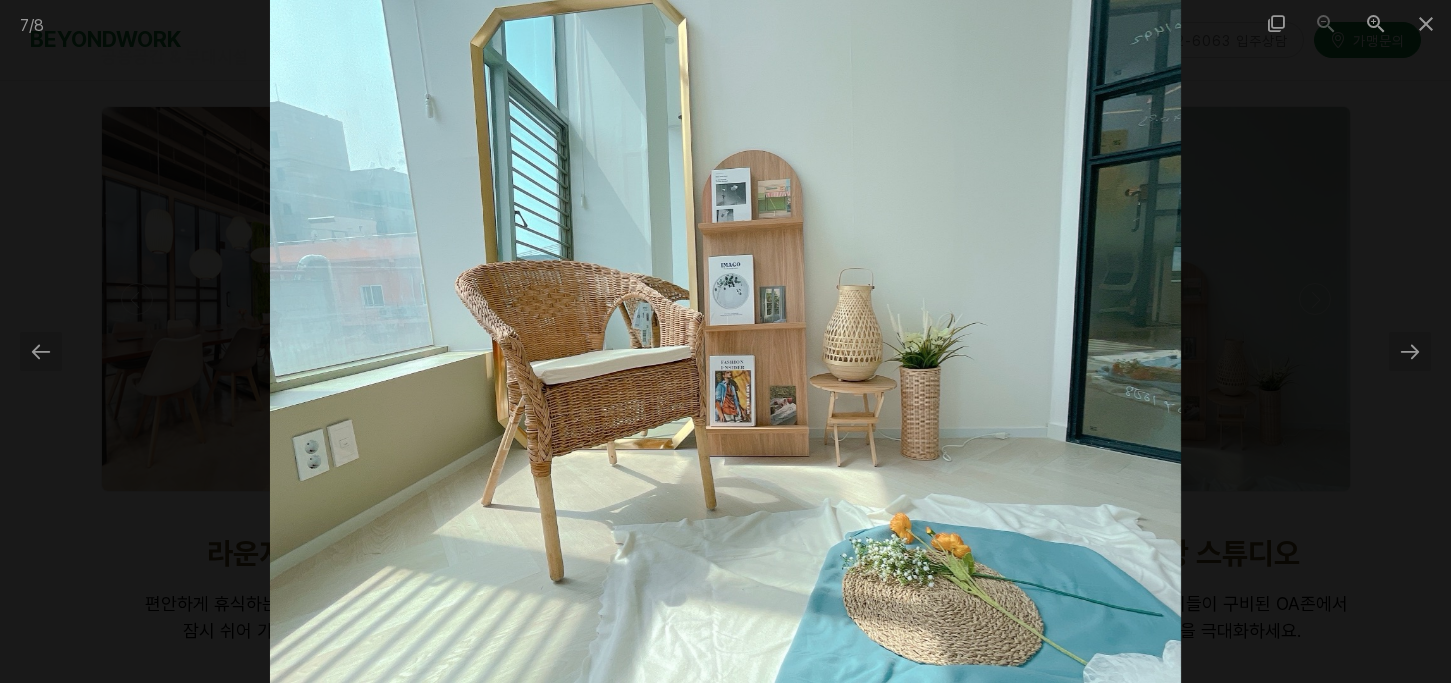 scroll, scrollTop: 6297, scrollLeft: 0, axis: vertical 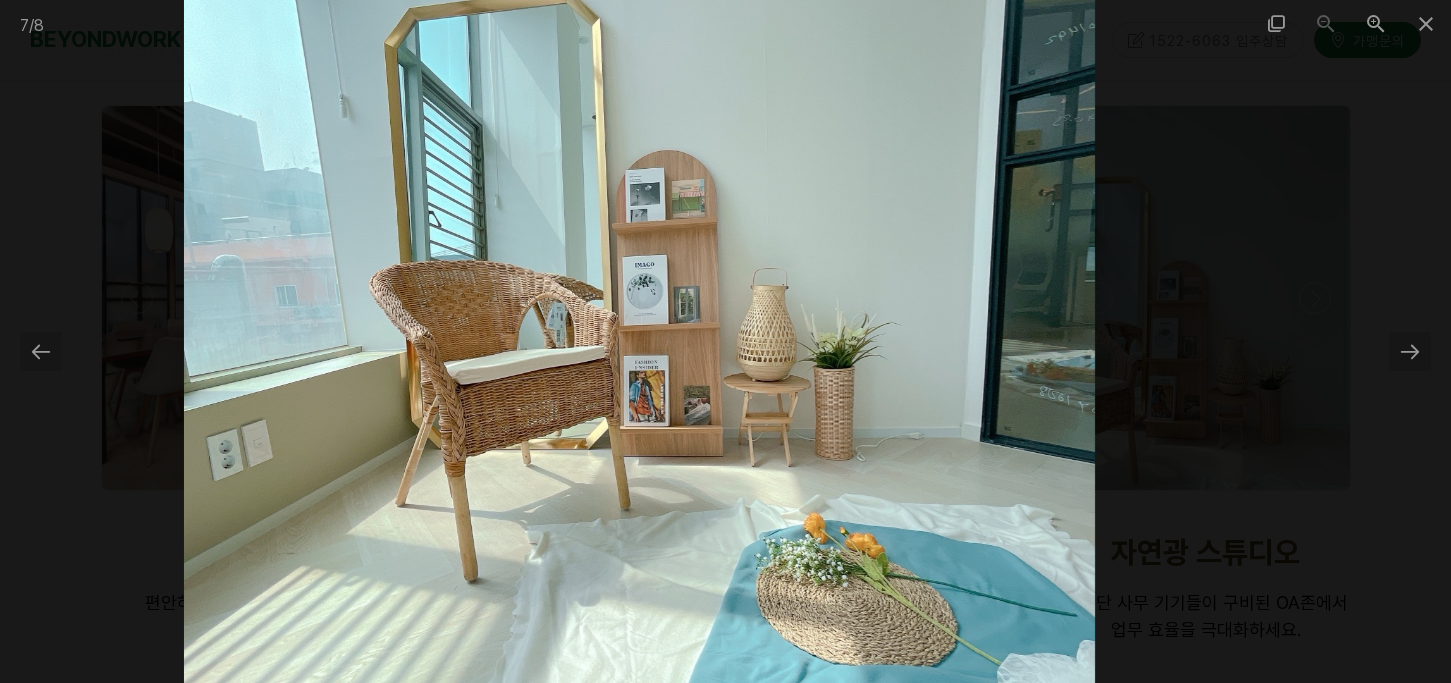 drag, startPoint x: 1066, startPoint y: 402, endPoint x: 1007, endPoint y: 355, distance: 75.43209 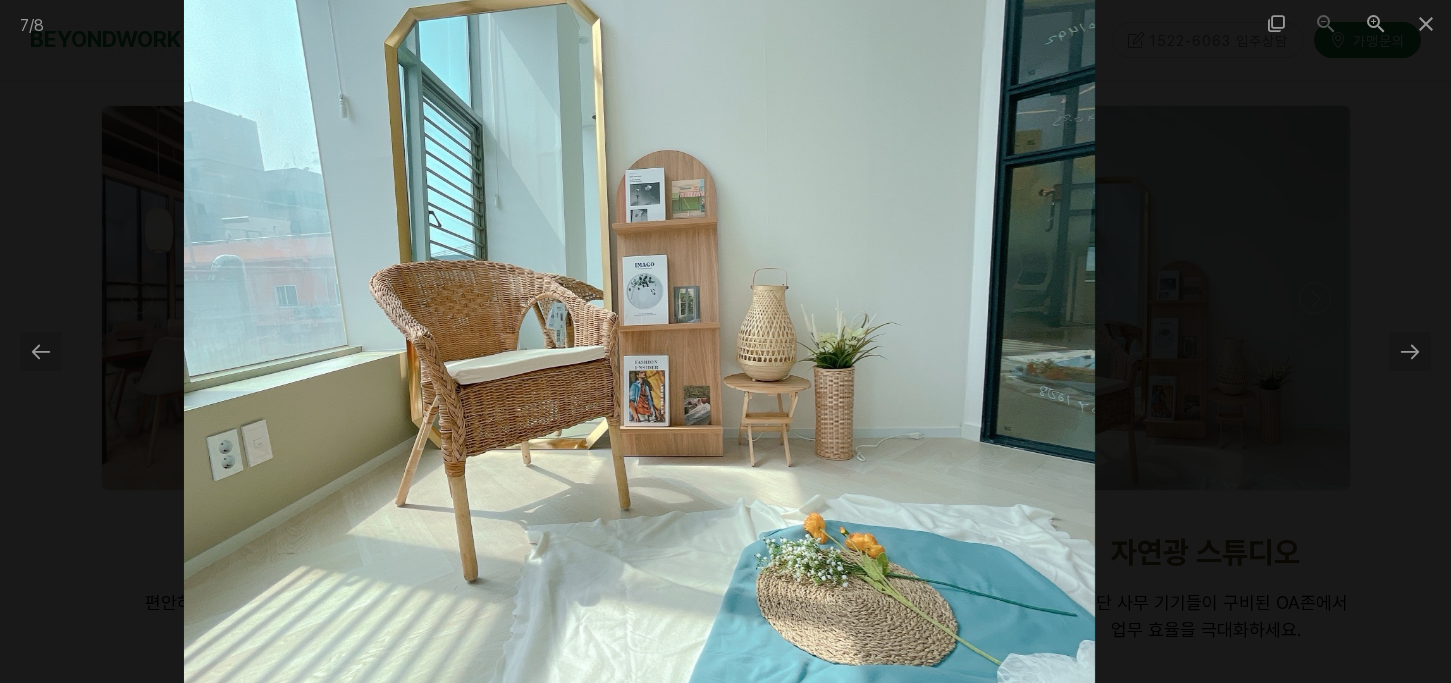 click at bounding box center [639, 341] 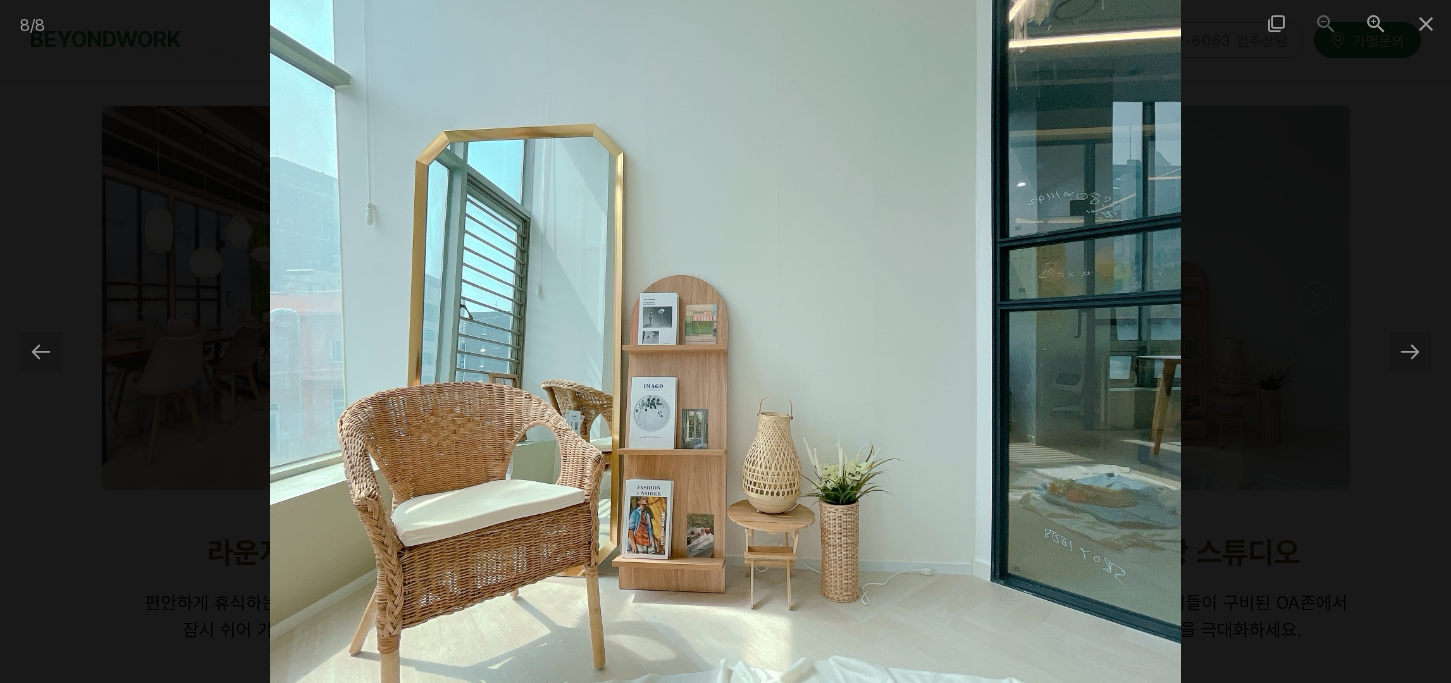 drag, startPoint x: 1254, startPoint y: 333, endPoint x: 1106, endPoint y: 344, distance: 148.40822 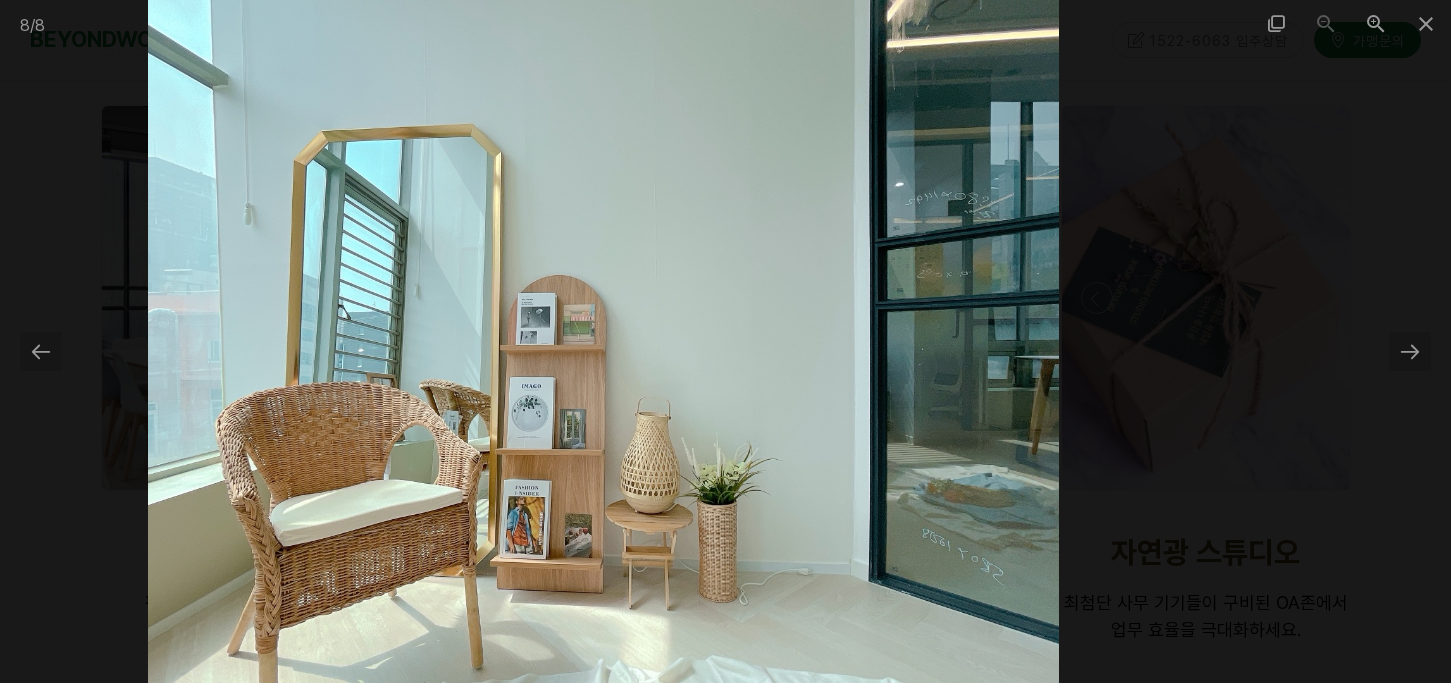 drag, startPoint x: 1044, startPoint y: 350, endPoint x: 620, endPoint y: 363, distance: 424.19925 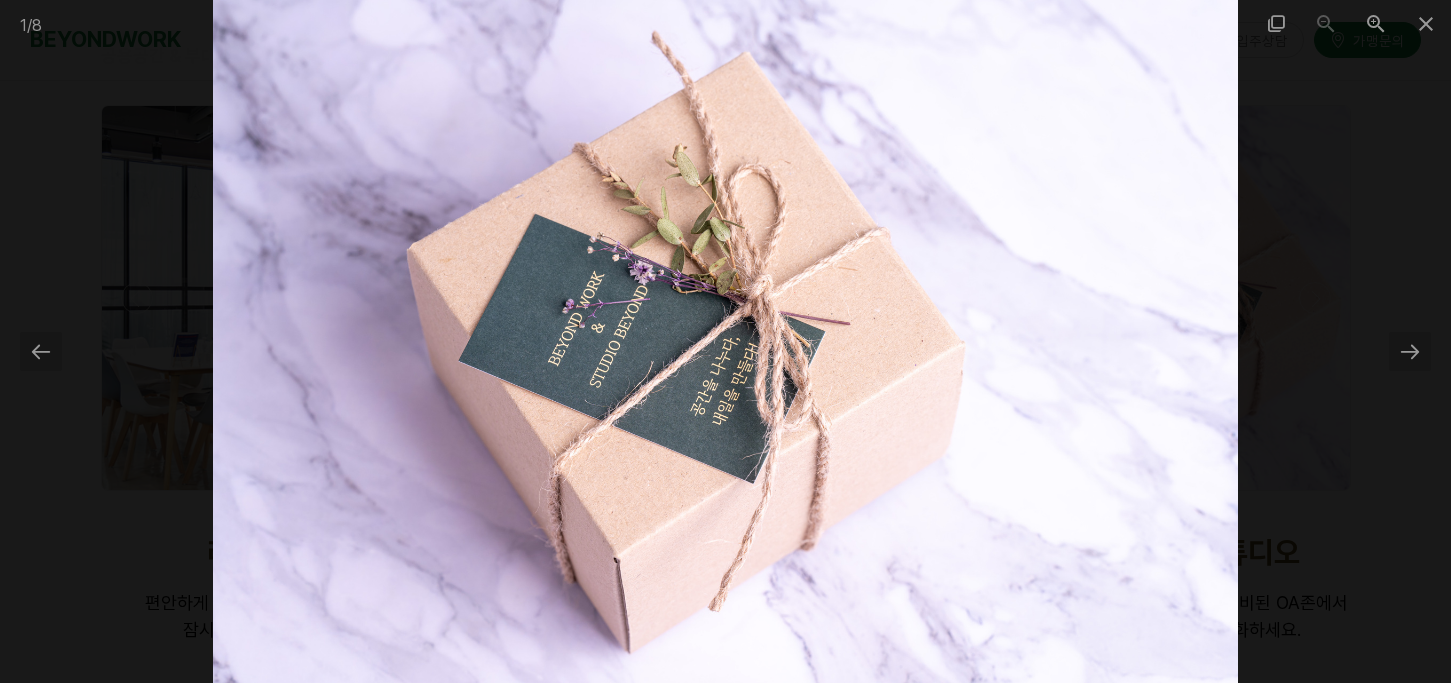 drag, startPoint x: 1080, startPoint y: 268, endPoint x: 535, endPoint y: 273, distance: 545.02295 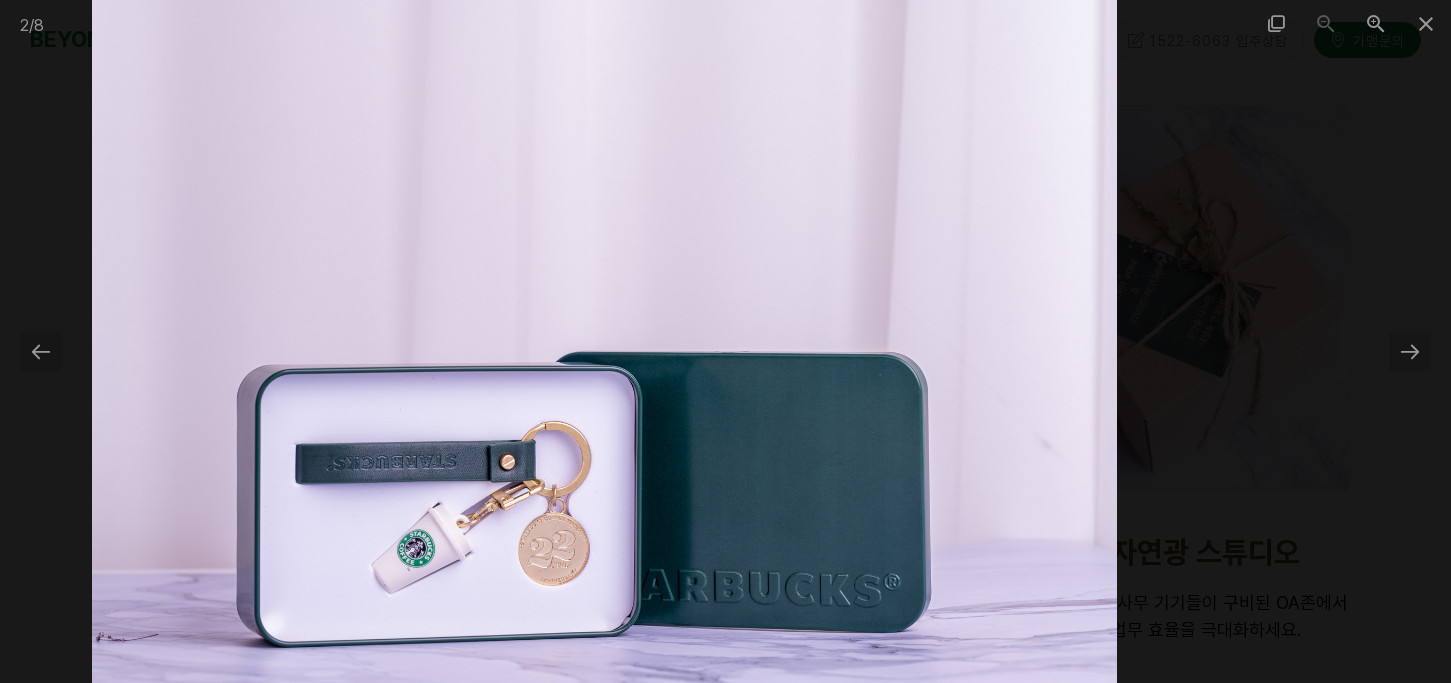 drag, startPoint x: 936, startPoint y: 254, endPoint x: 493, endPoint y: 277, distance: 443.59665 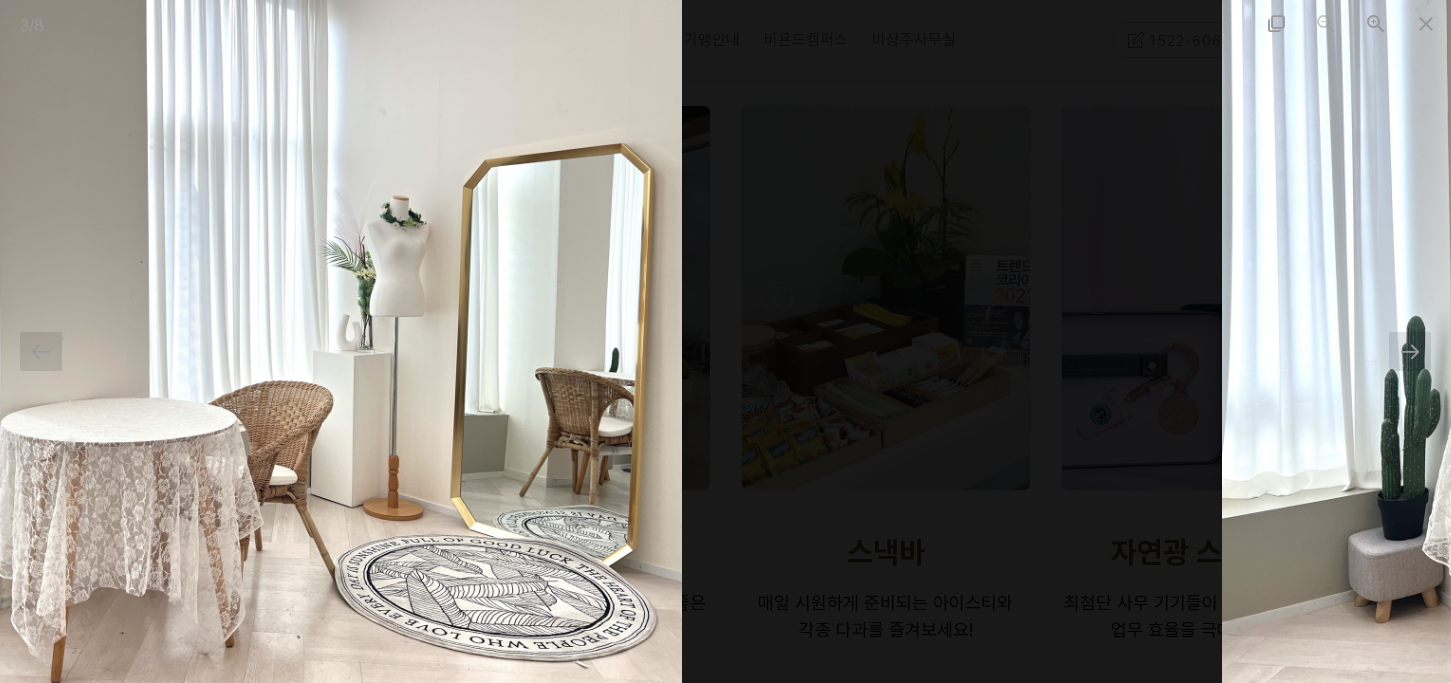 drag, startPoint x: 958, startPoint y: 264, endPoint x: 313, endPoint y: 302, distance: 646.1184 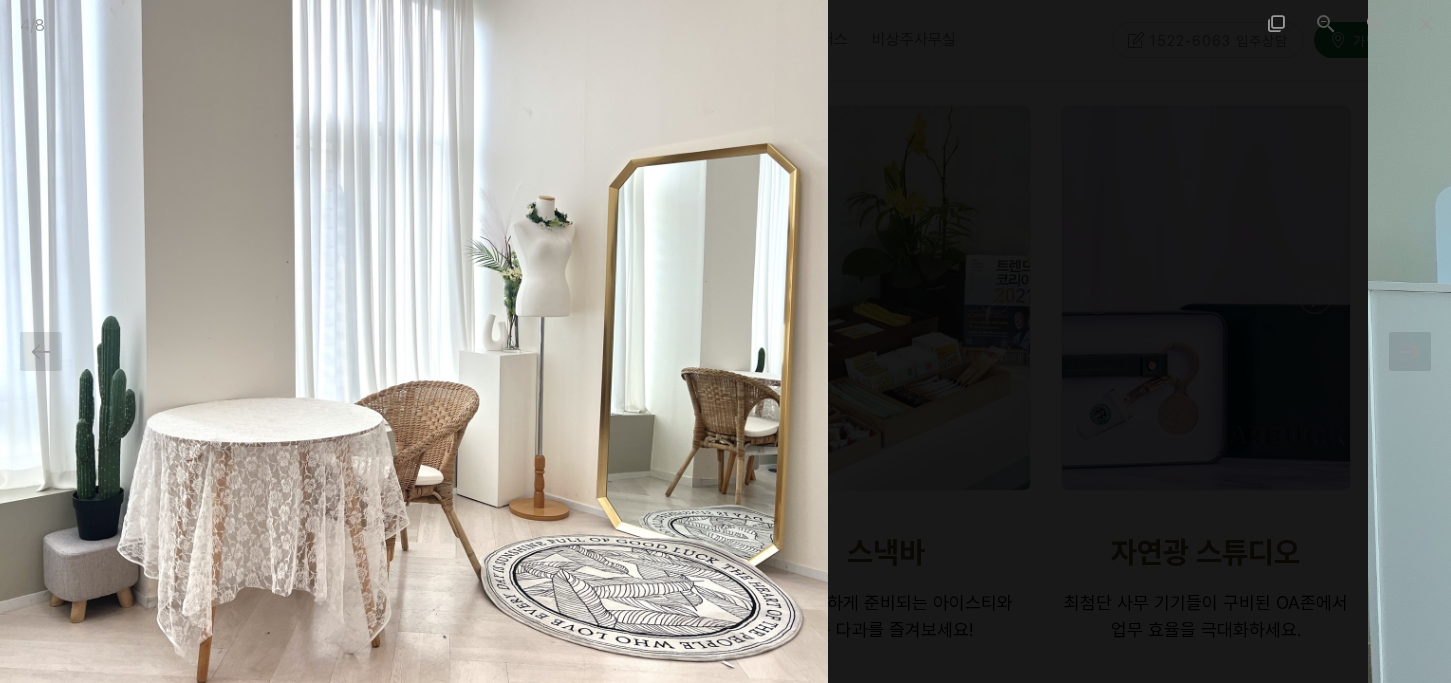 drag, startPoint x: 994, startPoint y: 293, endPoint x: 425, endPoint y: 302, distance: 569.07117 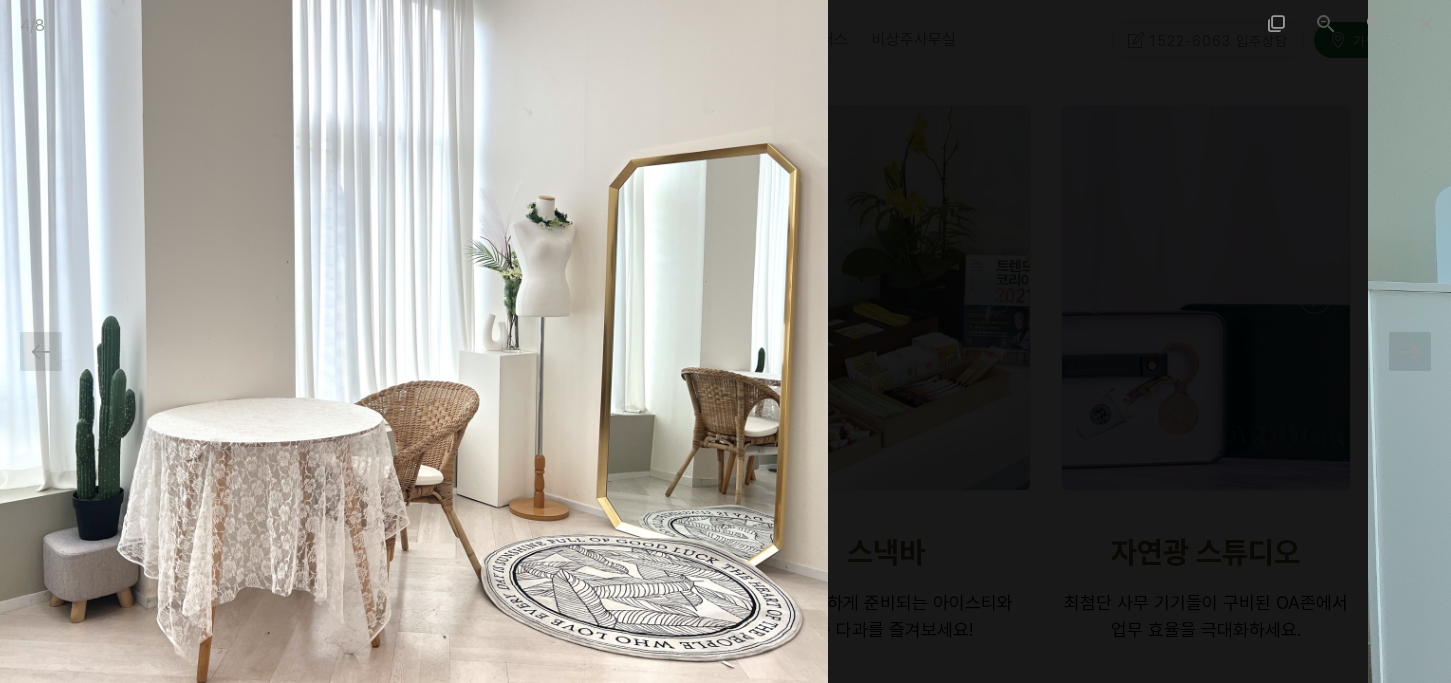 click at bounding box center (372, 341) 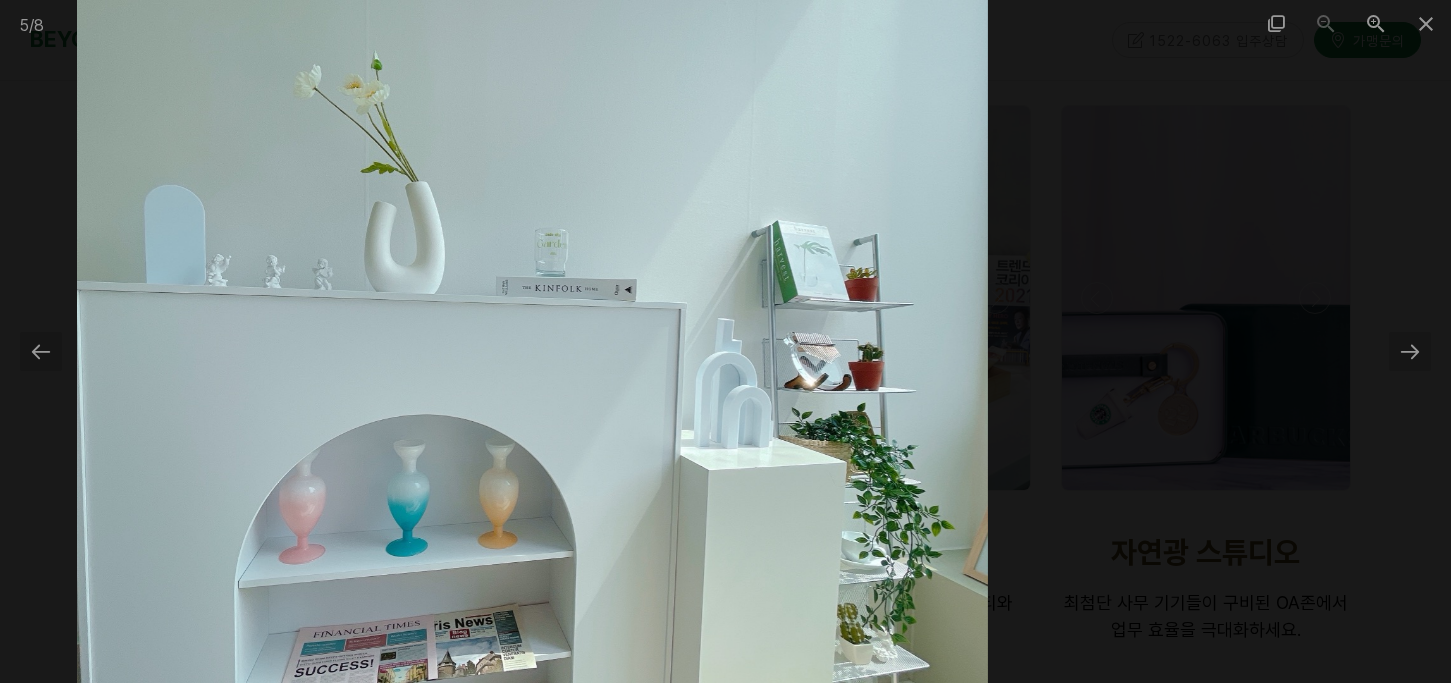 drag, startPoint x: 856, startPoint y: 276, endPoint x: 378, endPoint y: 288, distance: 478.1506 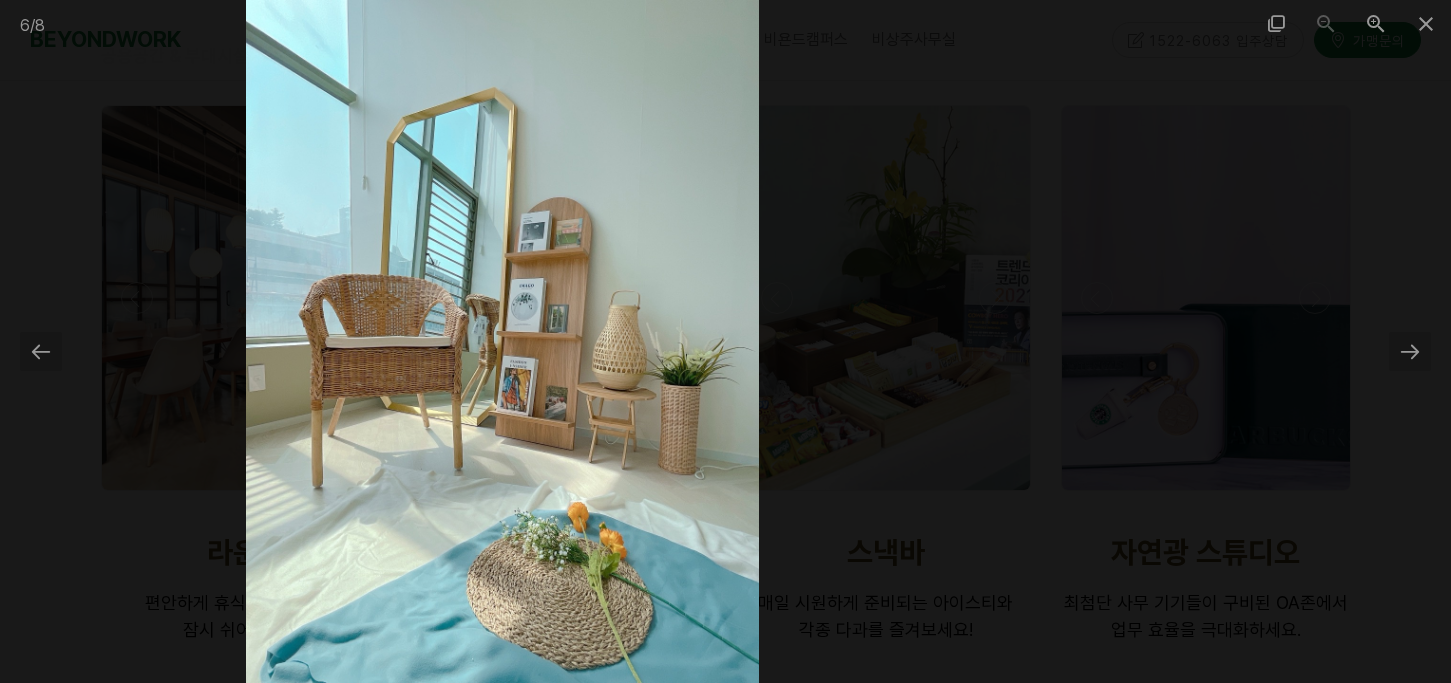 drag, startPoint x: 907, startPoint y: 270, endPoint x: 488, endPoint y: 281, distance: 419.14438 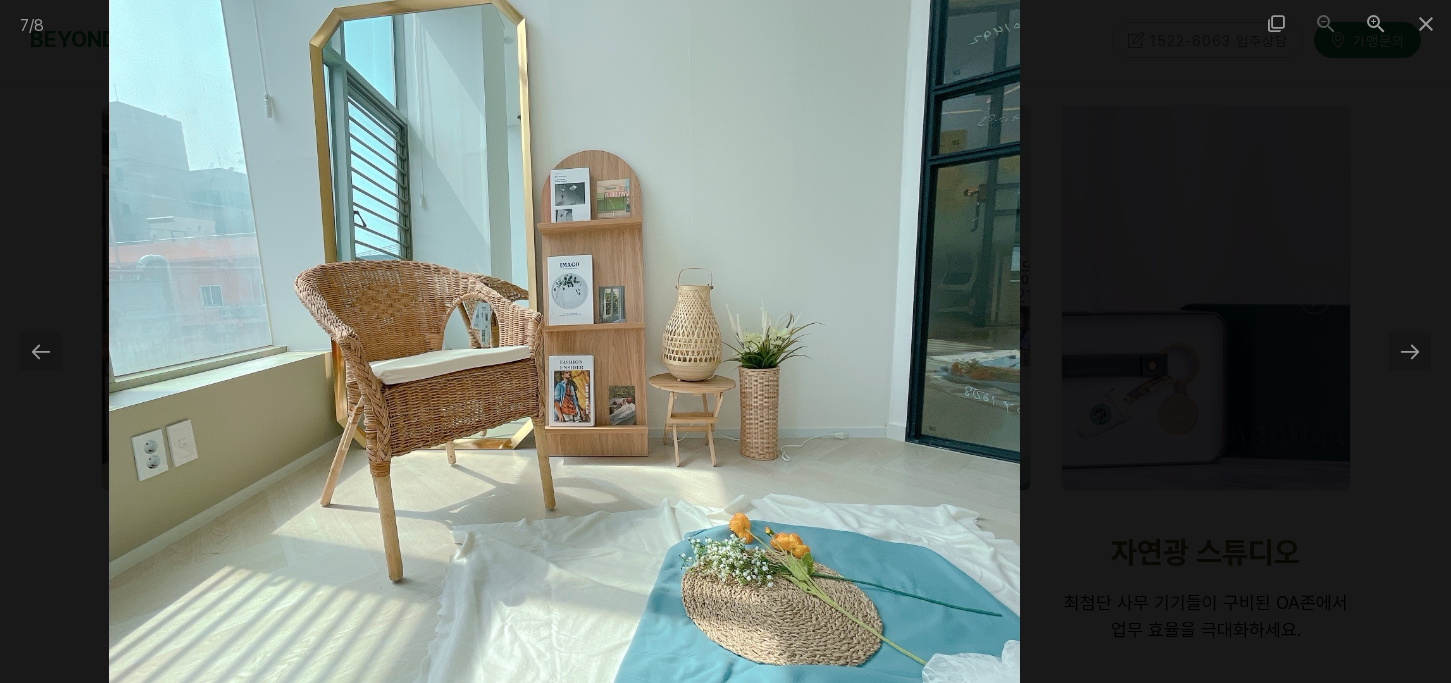 drag, startPoint x: 736, startPoint y: 266, endPoint x: 255, endPoint y: 277, distance: 481.12576 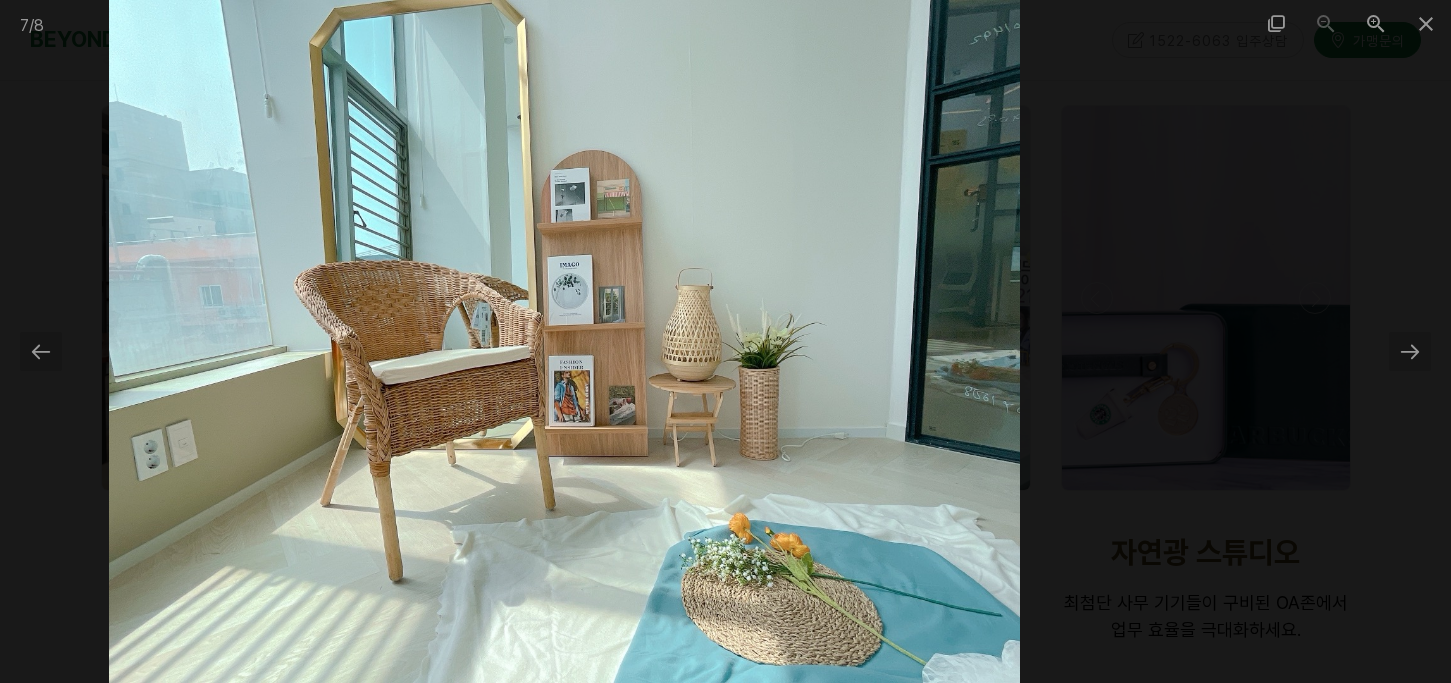 click at bounding box center (564, 341) 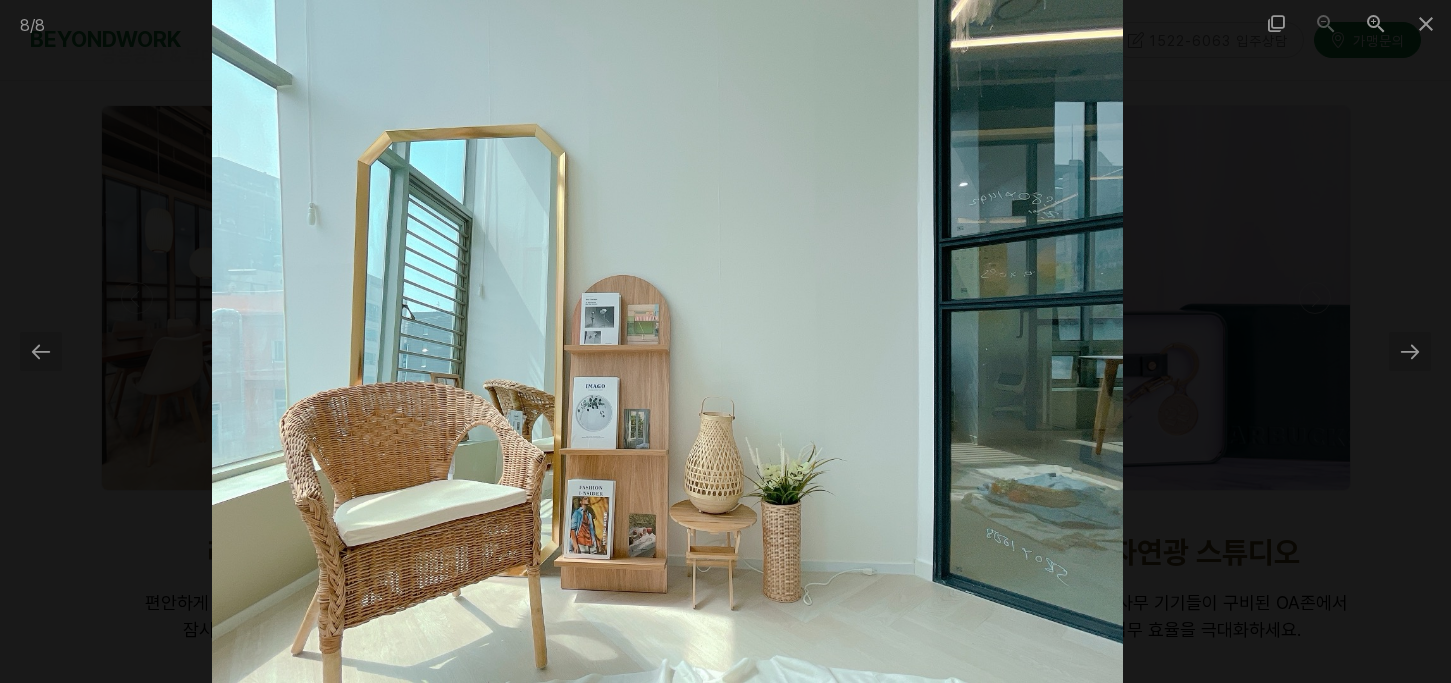 drag, startPoint x: 760, startPoint y: 242, endPoint x: 368, endPoint y: 252, distance: 392.12753 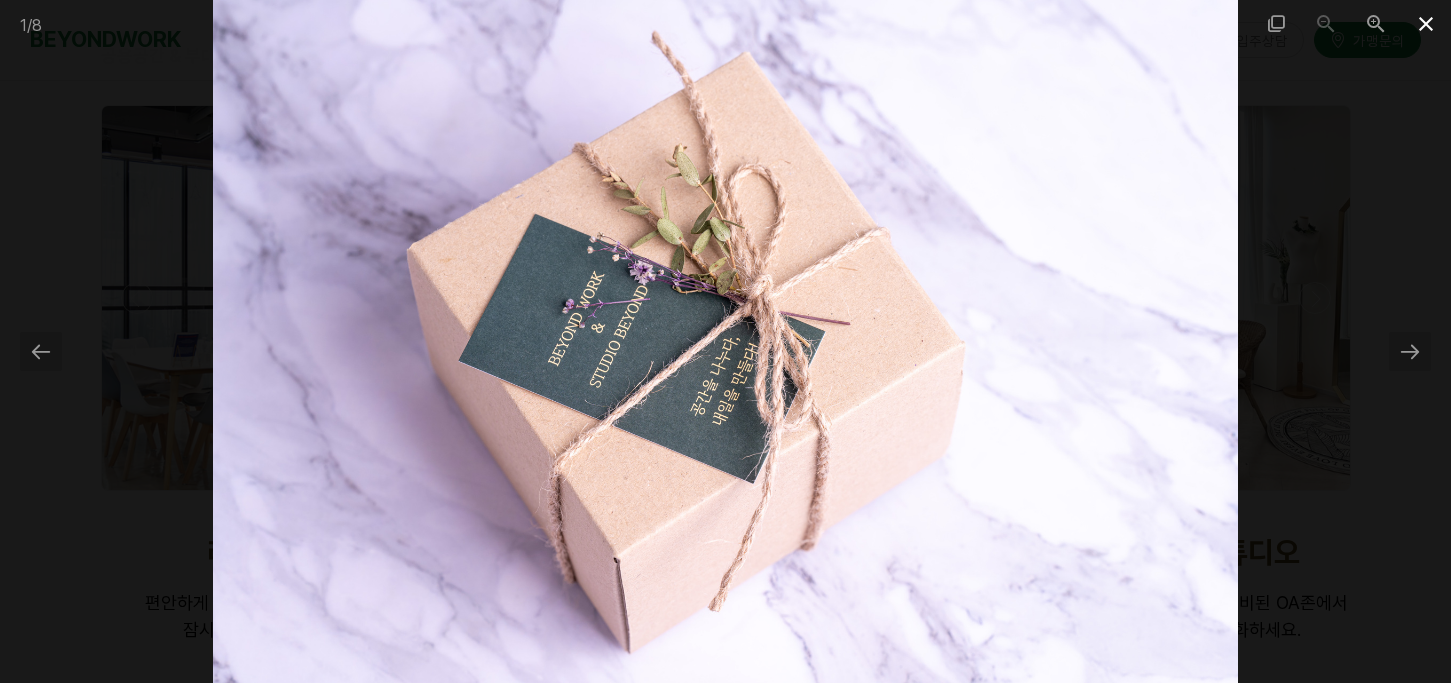click at bounding box center [1426, 23] 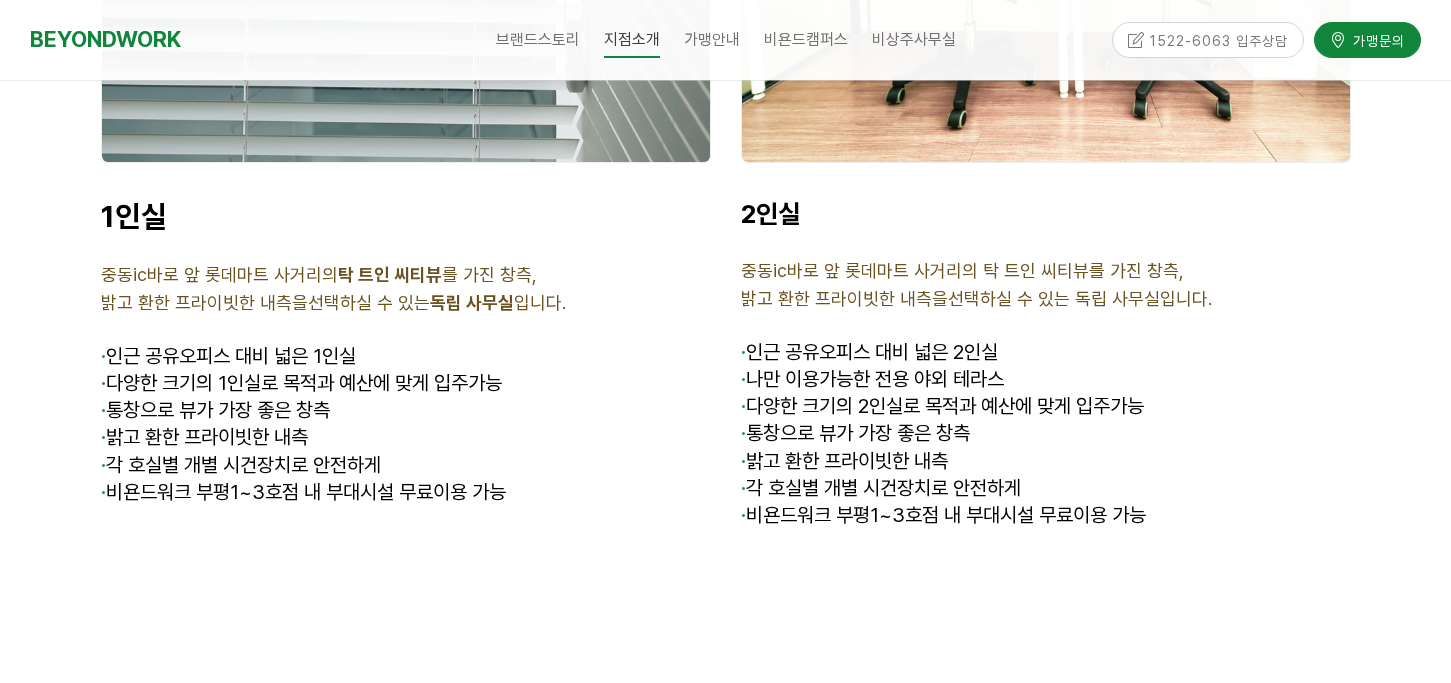 scroll, scrollTop: 8534, scrollLeft: 0, axis: vertical 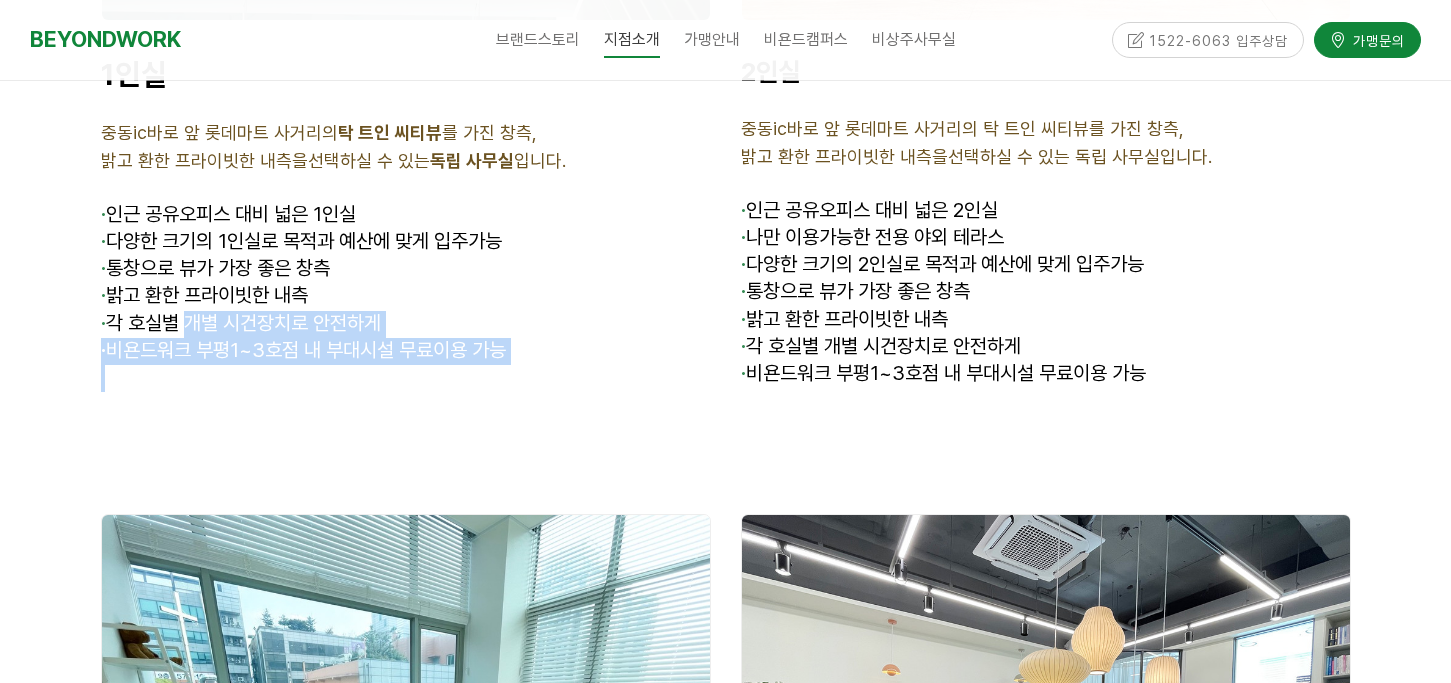 drag, startPoint x: 194, startPoint y: 304, endPoint x: 575, endPoint y: 339, distance: 382.60425 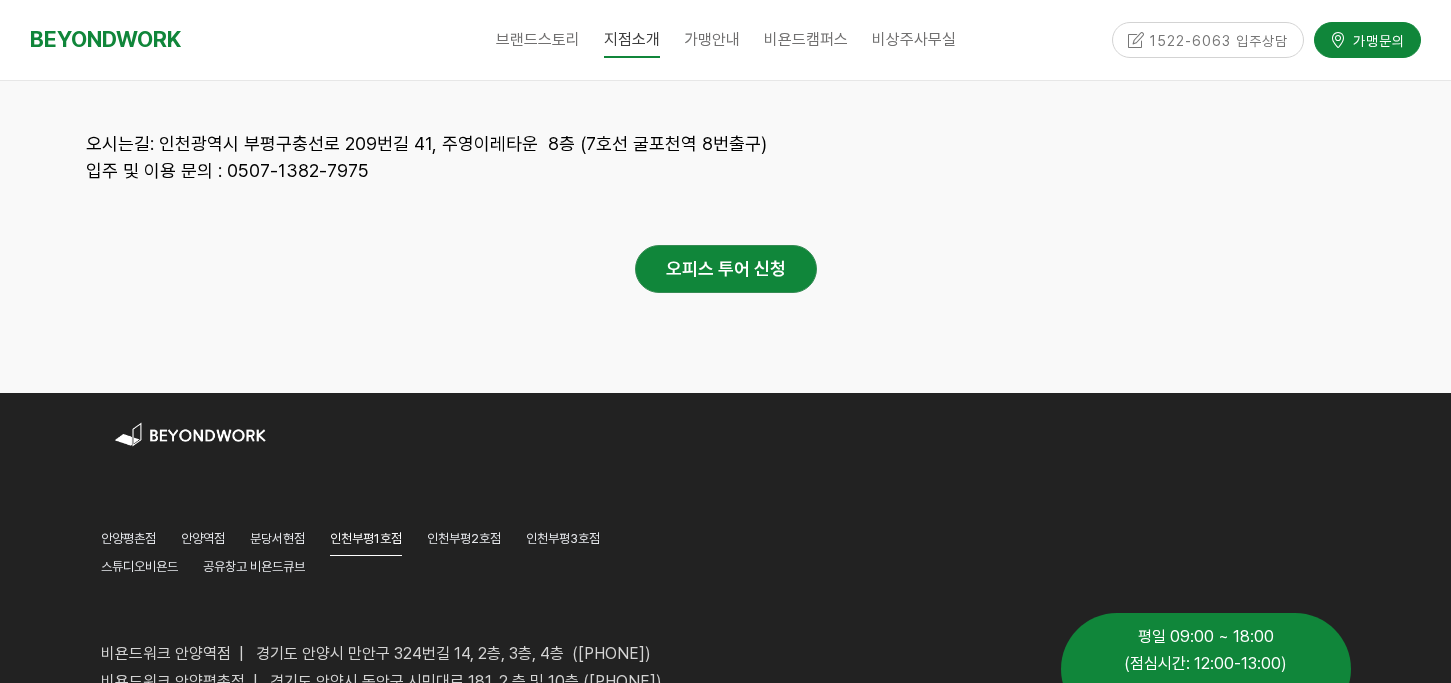 scroll, scrollTop: 12311, scrollLeft: 0, axis: vertical 